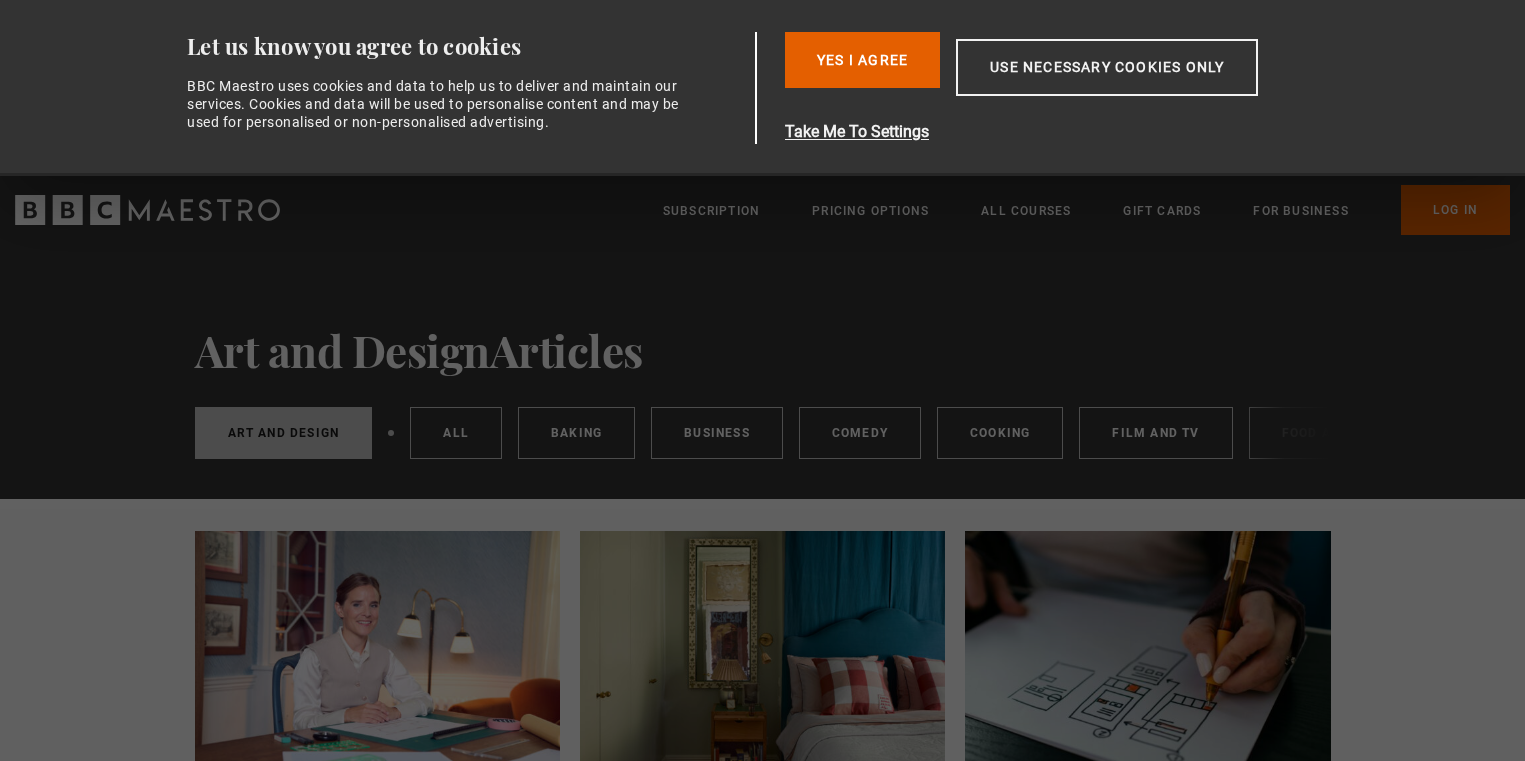 scroll, scrollTop: 0, scrollLeft: 0, axis: both 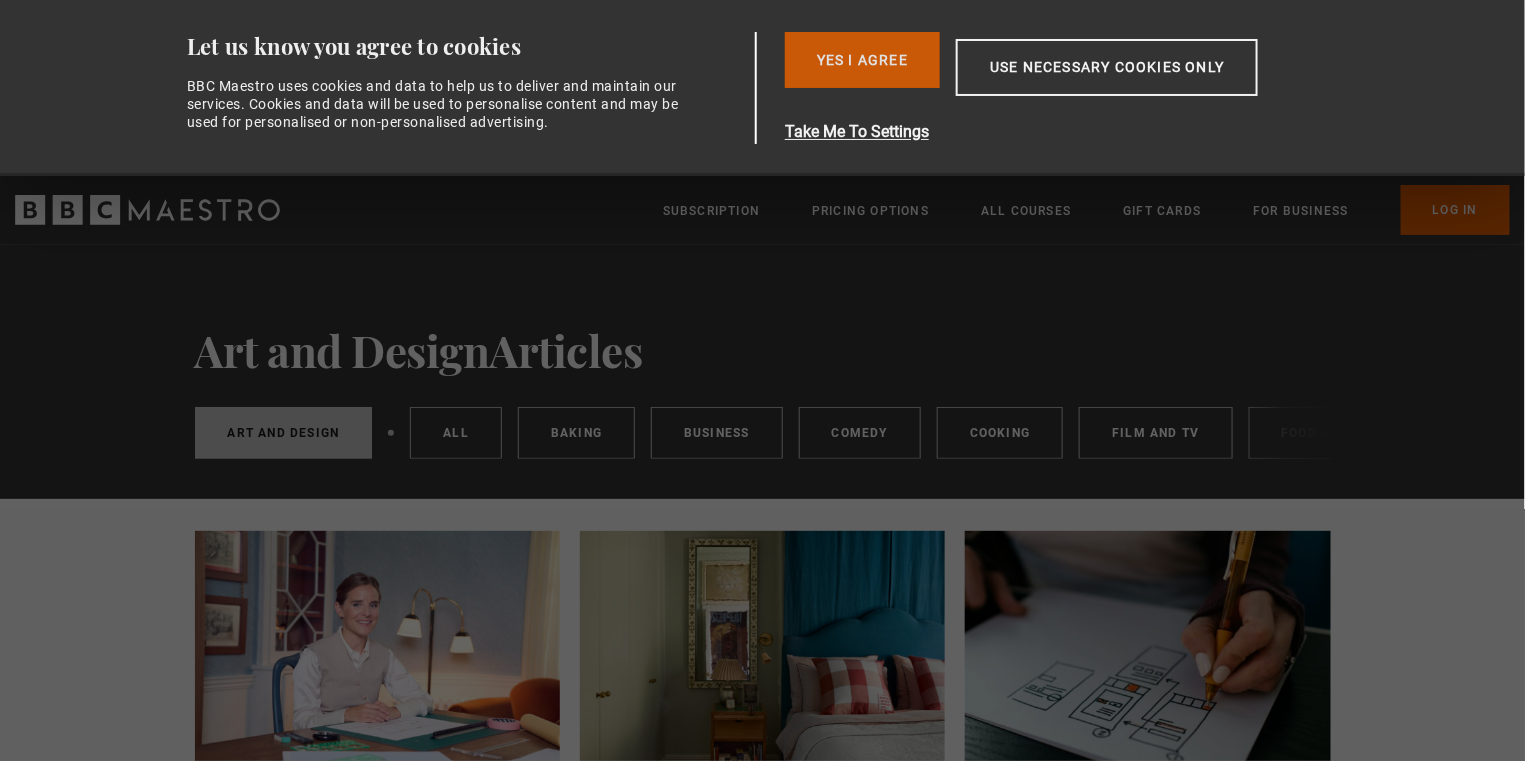 click on "Yes I Agree" at bounding box center [862, 60] 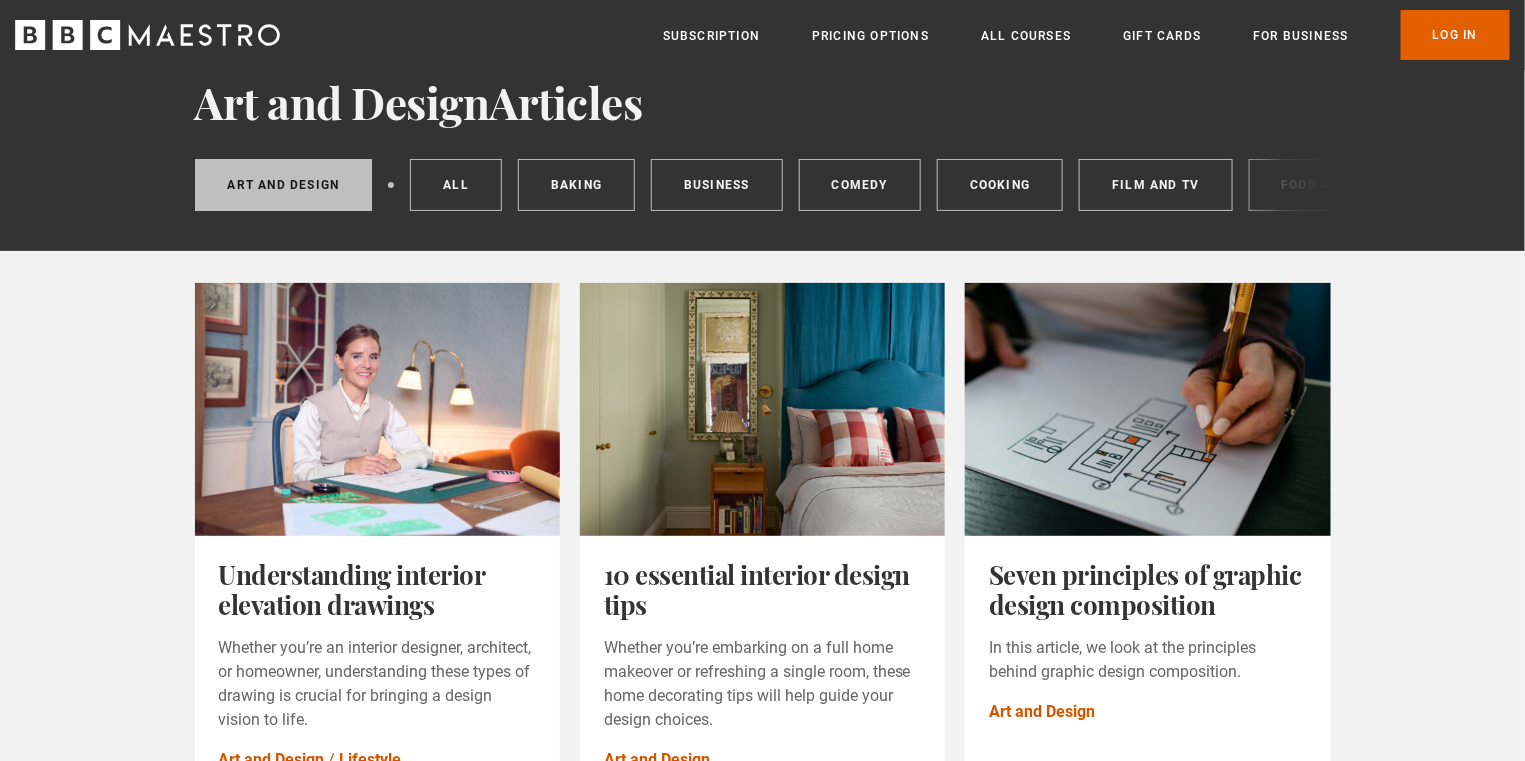 scroll, scrollTop: 85, scrollLeft: 0, axis: vertical 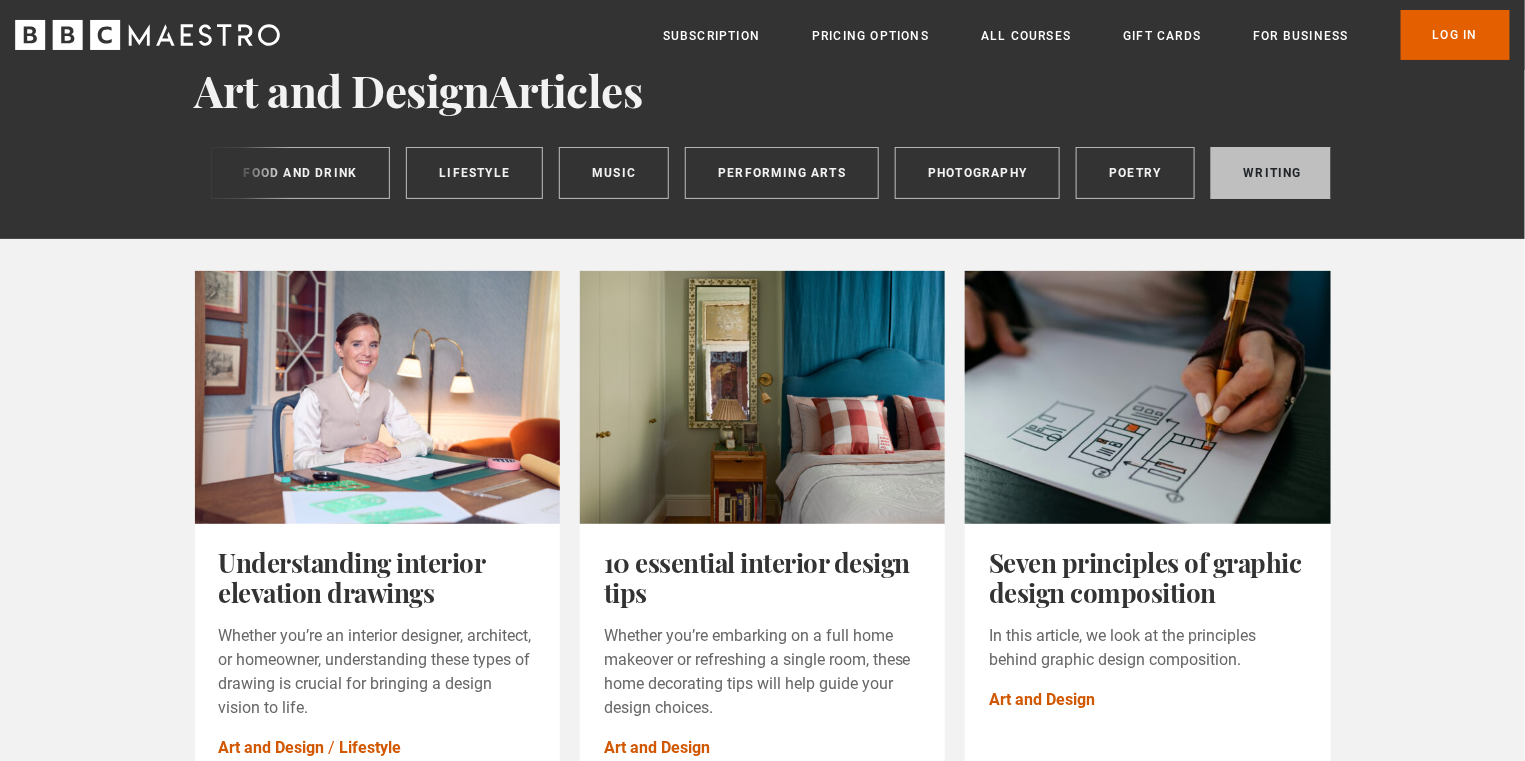 click on "Writing" at bounding box center [1273, 173] 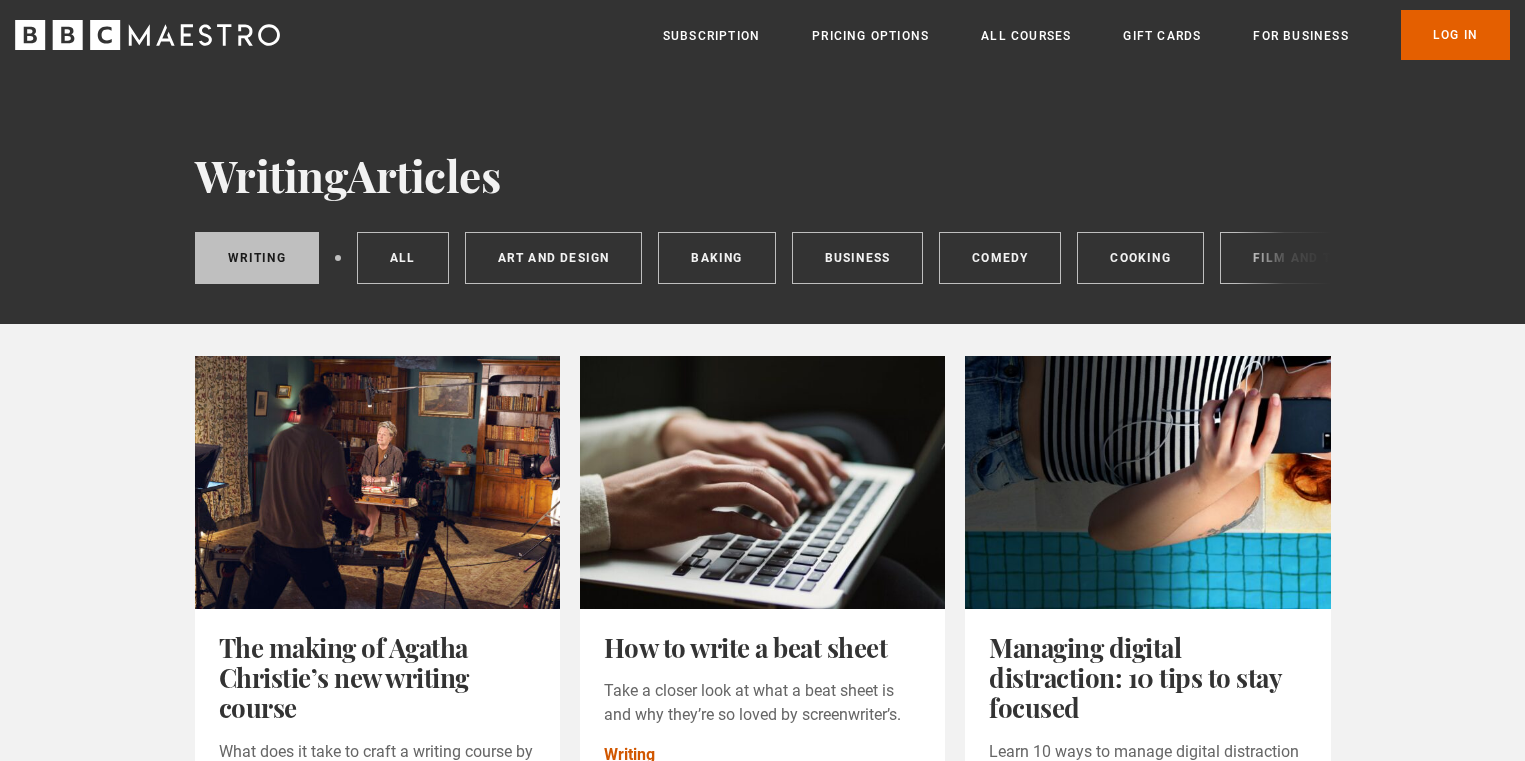 scroll, scrollTop: 0, scrollLeft: 0, axis: both 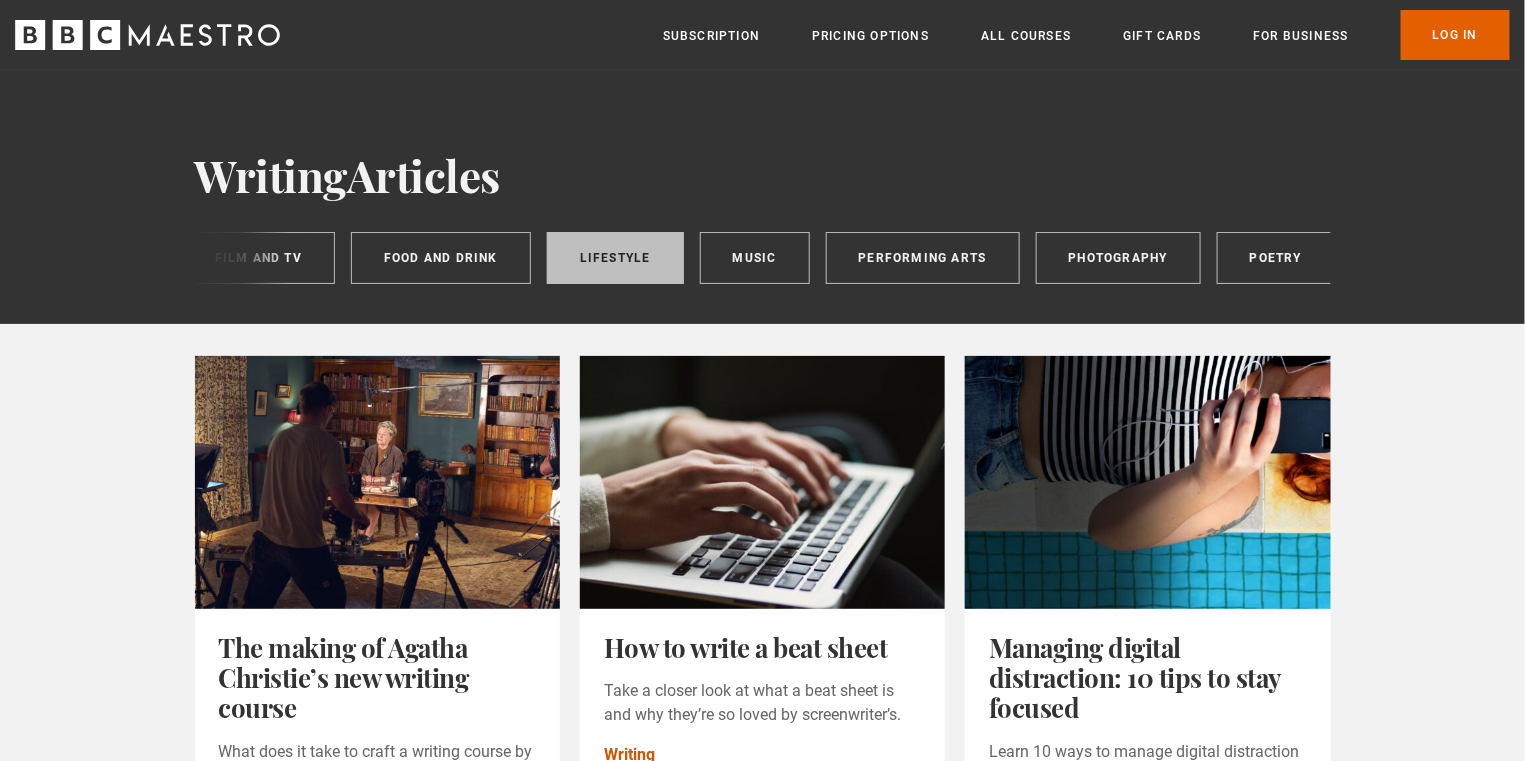 click on "Lifestyle" at bounding box center [615, 258] 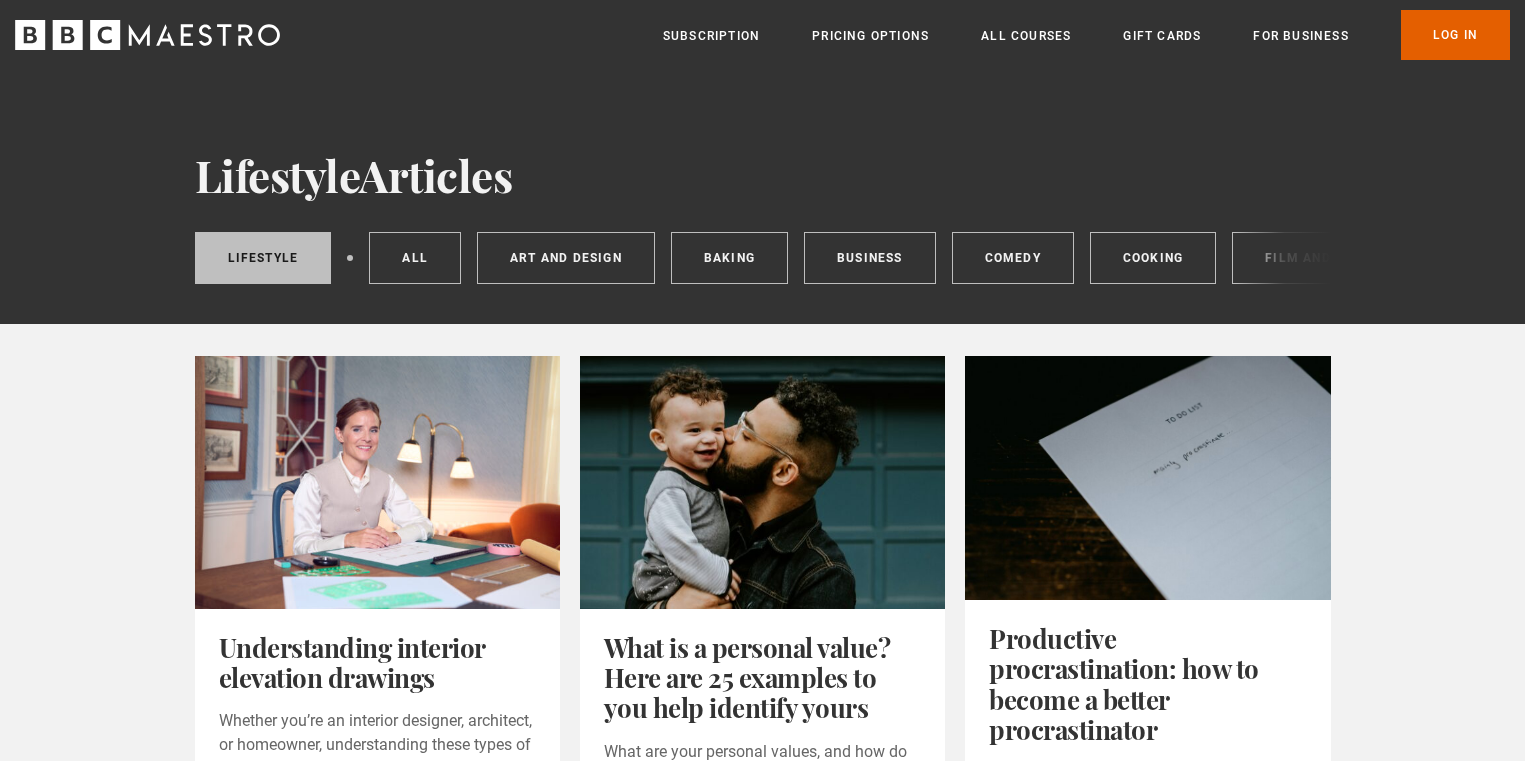 scroll, scrollTop: 0, scrollLeft: 0, axis: both 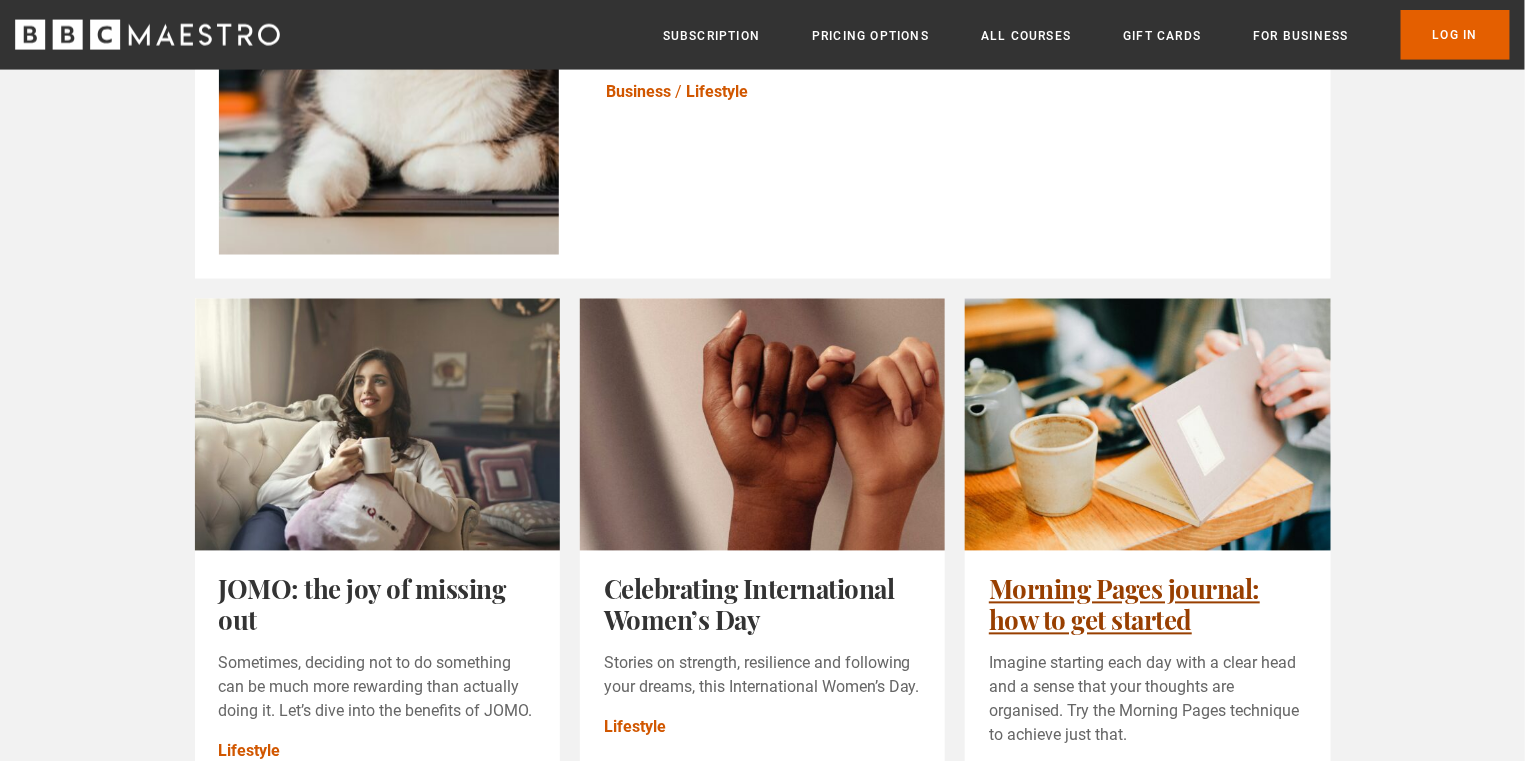 click on "Morning Pages journal: how to get started" at bounding box center (1124, 604) 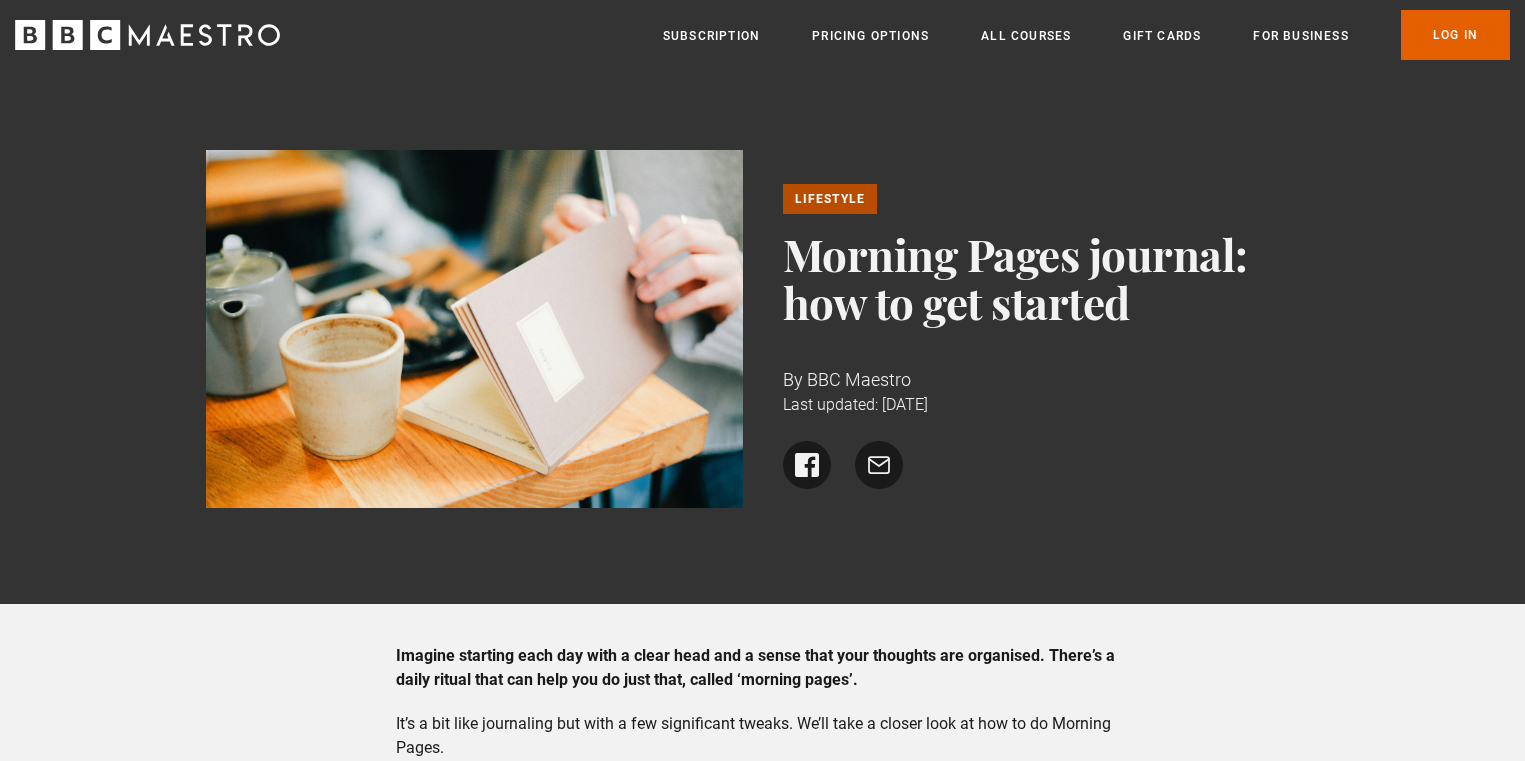 scroll, scrollTop: 0, scrollLeft: 0, axis: both 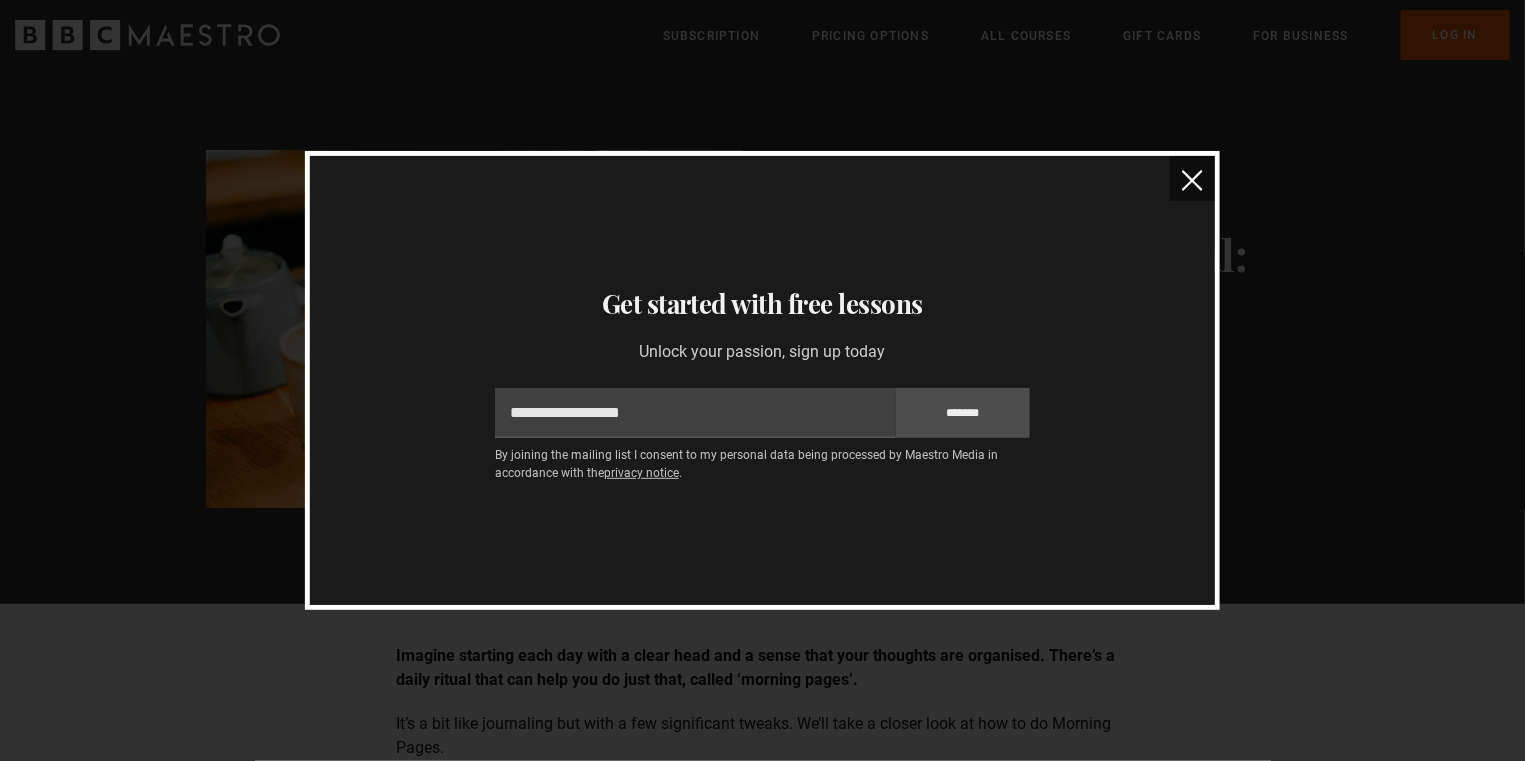 click at bounding box center [1192, 180] 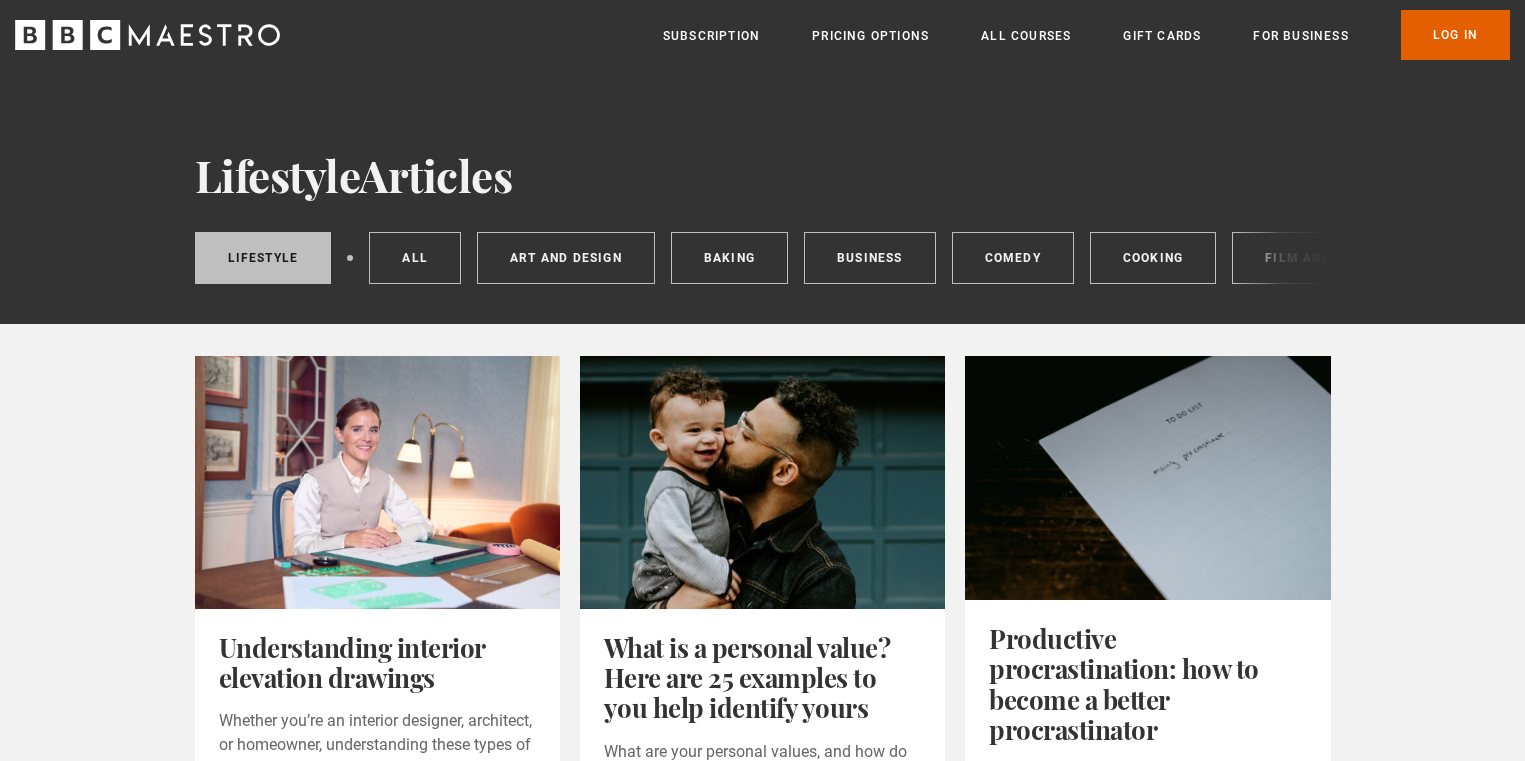 scroll, scrollTop: 0, scrollLeft: 0, axis: both 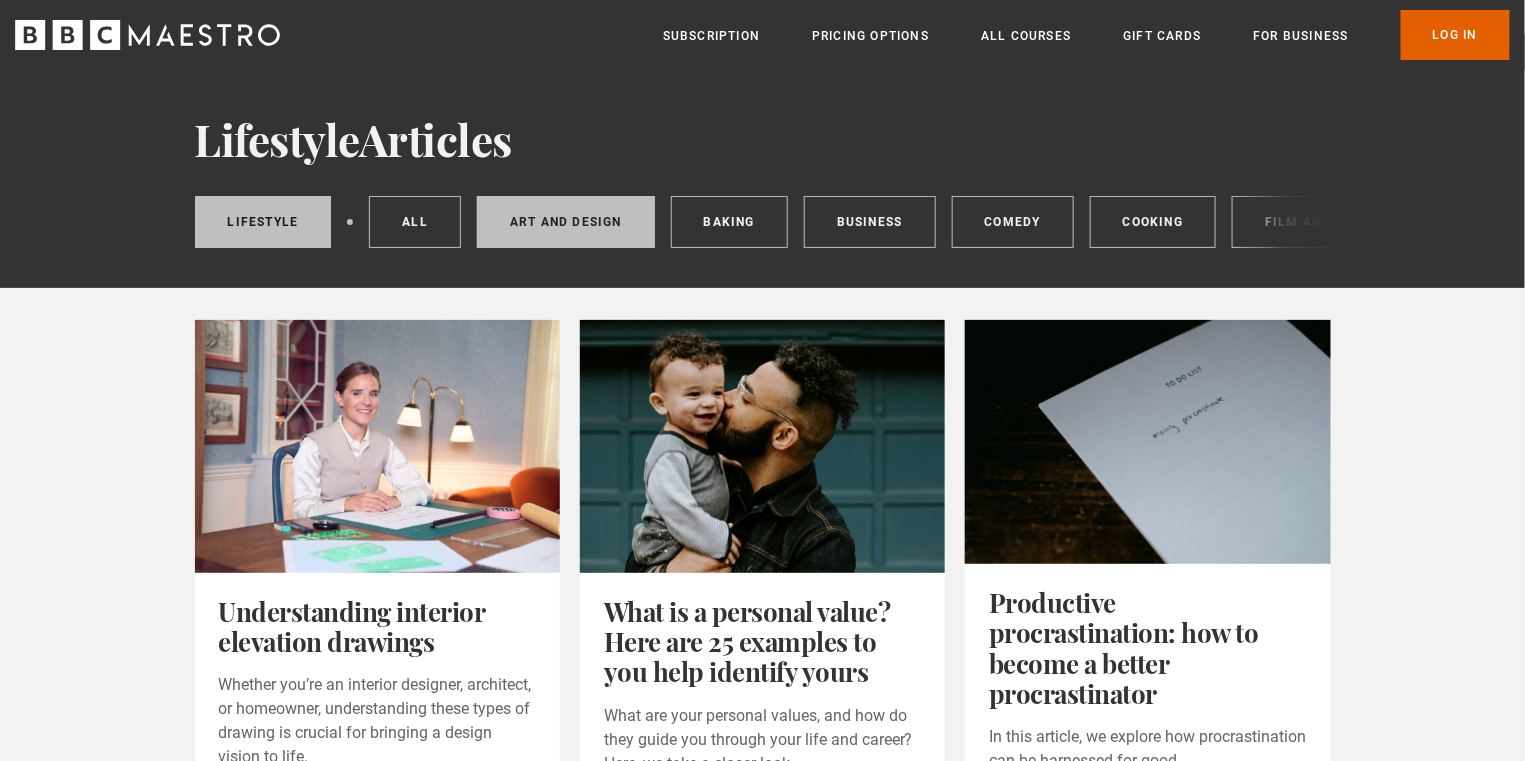 click on "Art and Design" at bounding box center (566, 222) 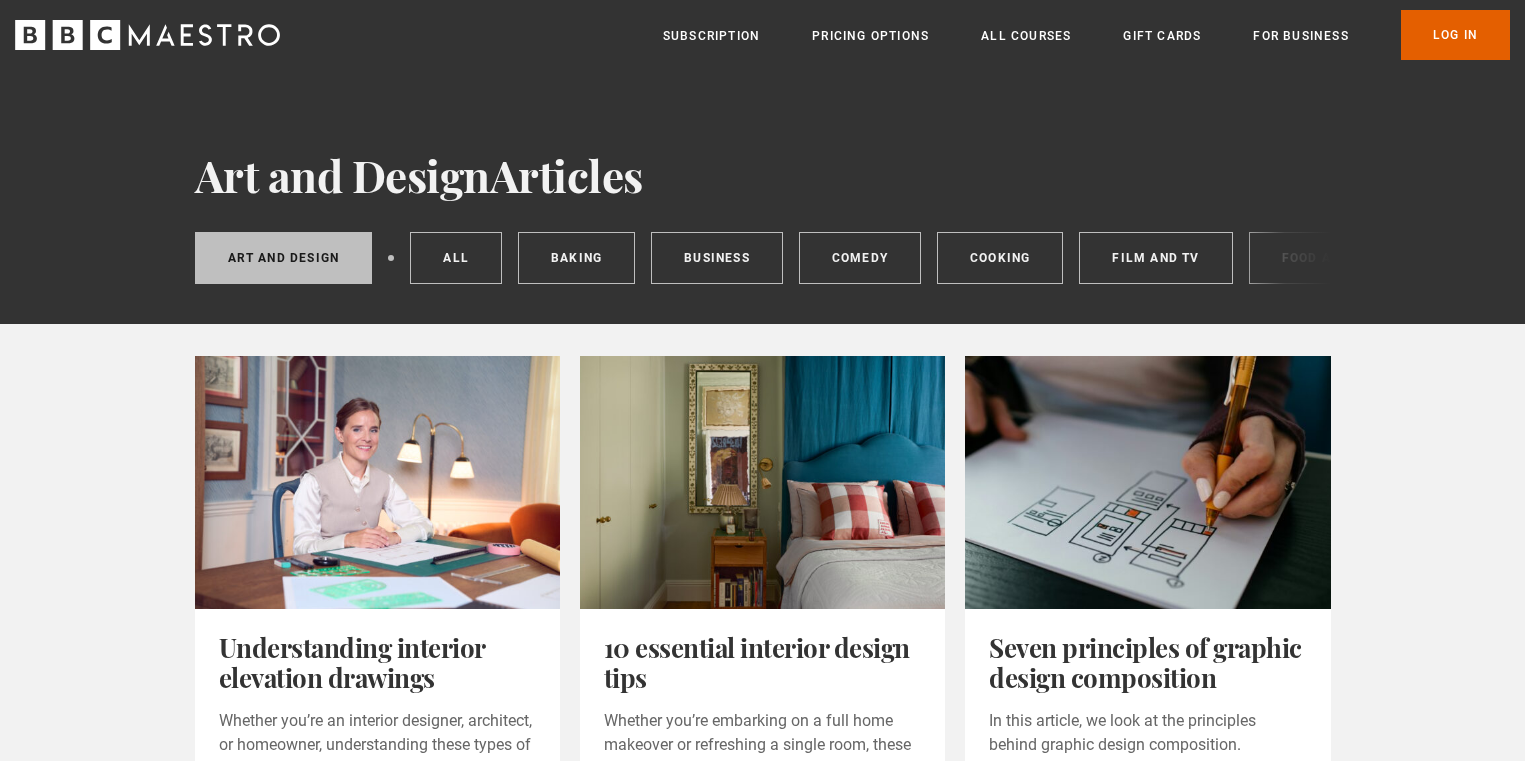scroll, scrollTop: 0, scrollLeft: 0, axis: both 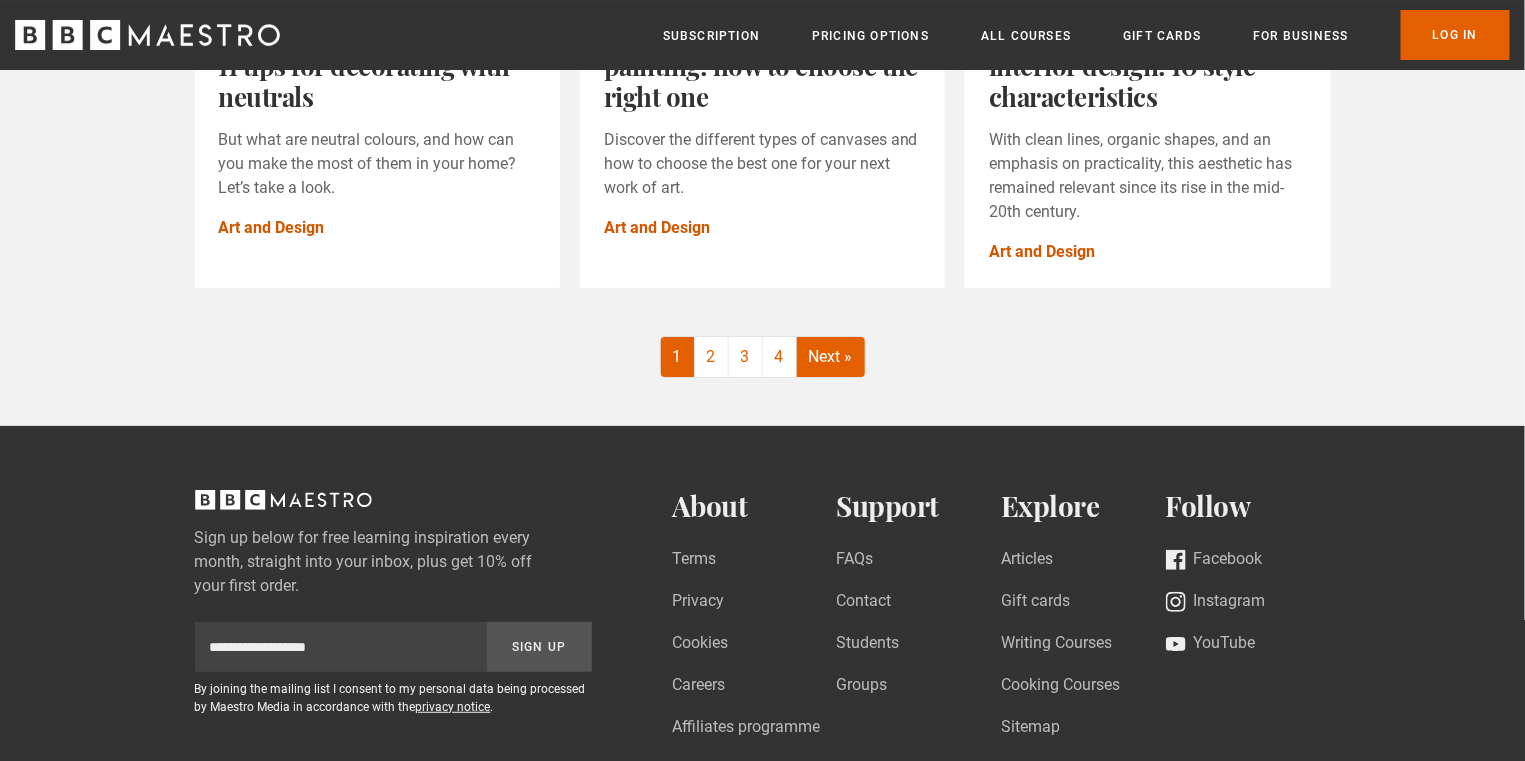 click on "Next »" at bounding box center [831, 357] 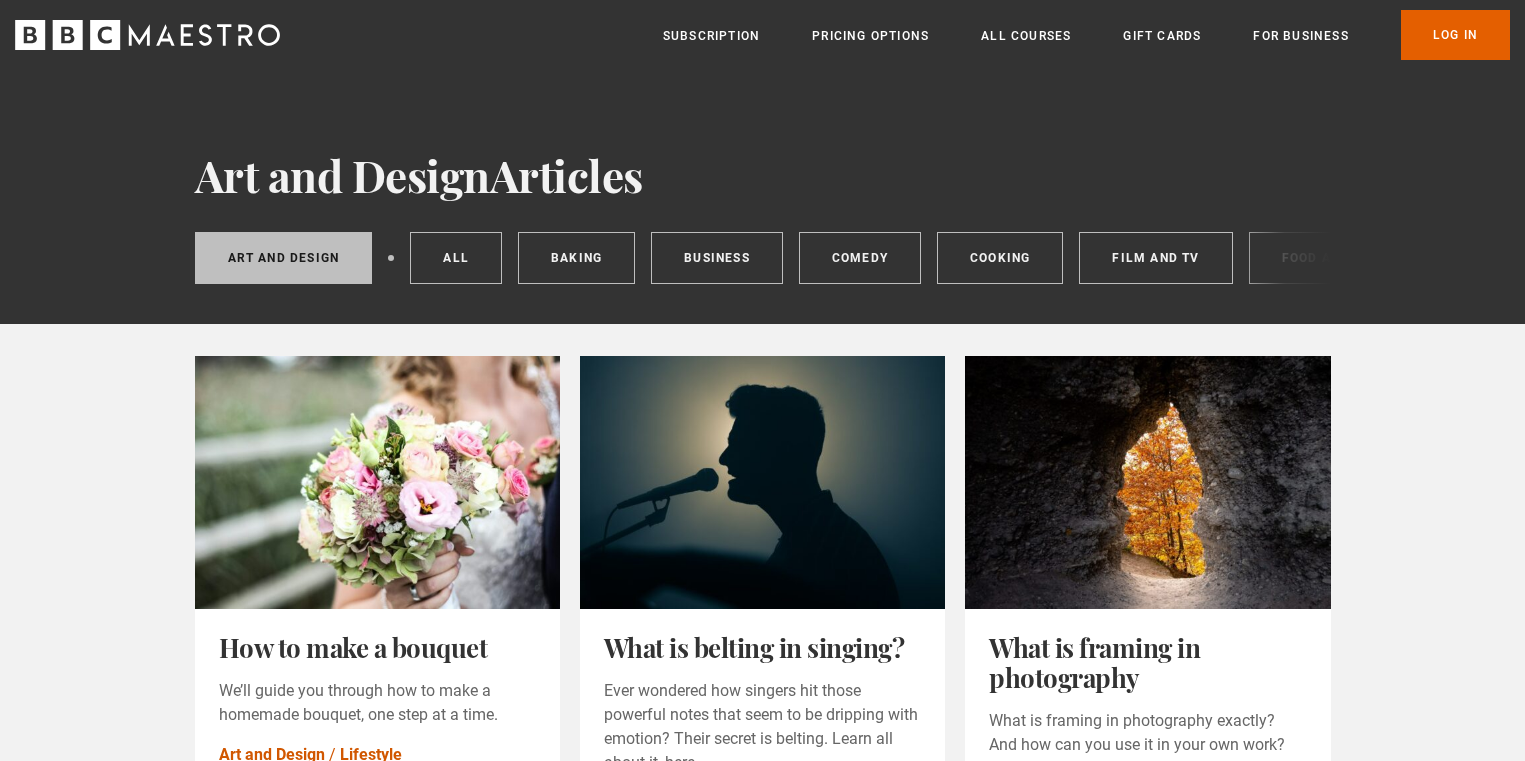 scroll, scrollTop: 0, scrollLeft: 0, axis: both 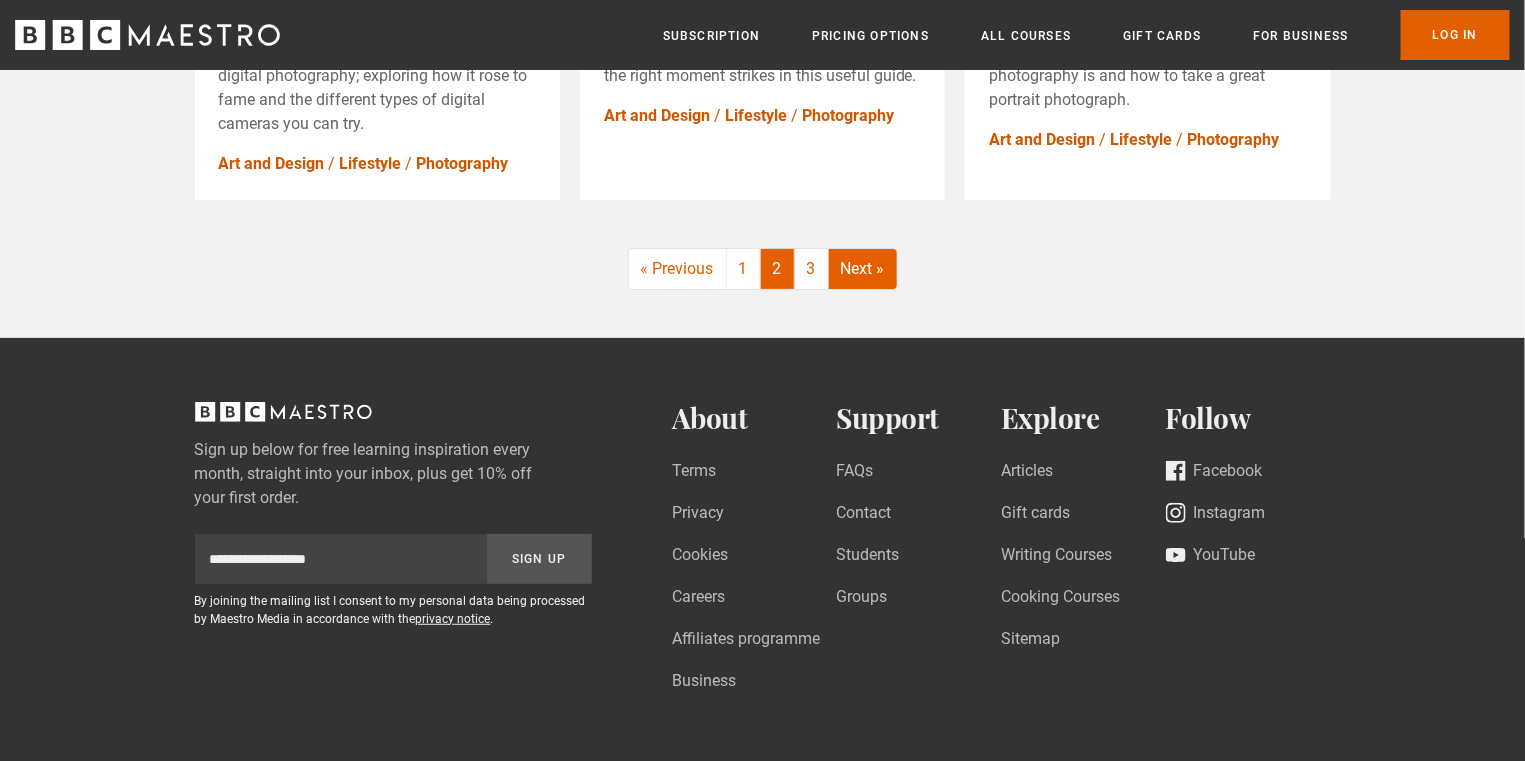 click on "Next »" at bounding box center (863, 269) 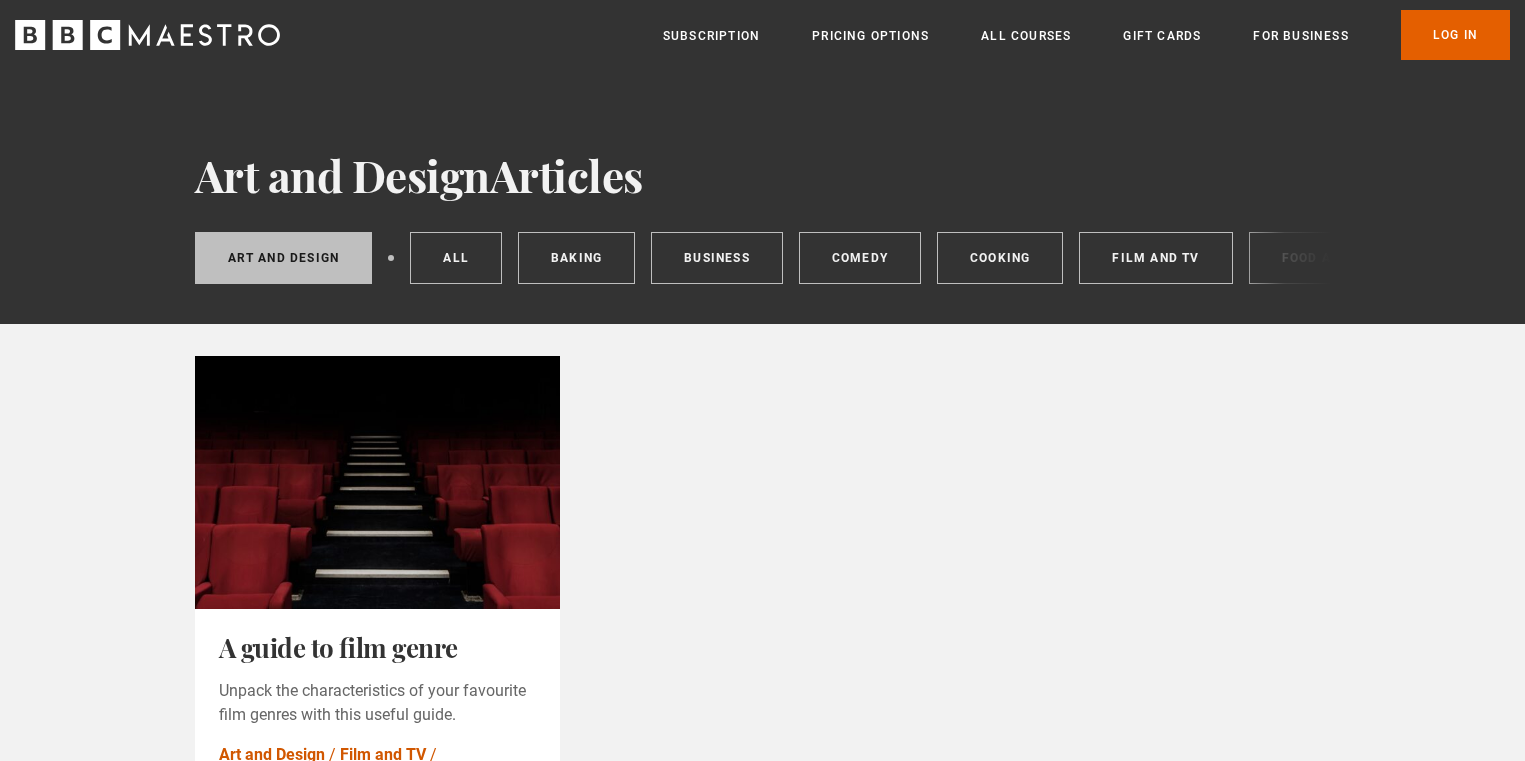 scroll, scrollTop: 0, scrollLeft: 0, axis: both 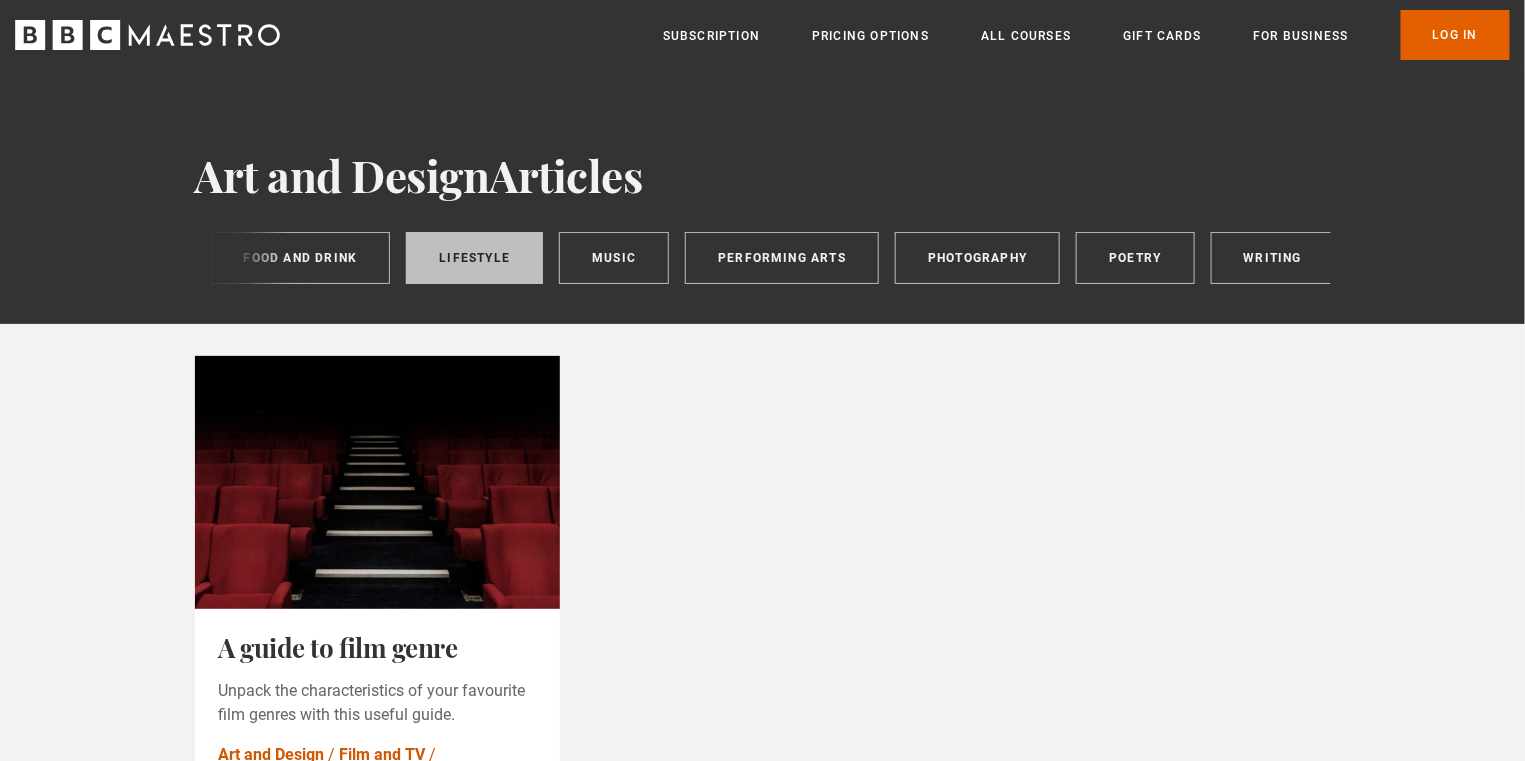 click on "Lifestyle" at bounding box center [474, 258] 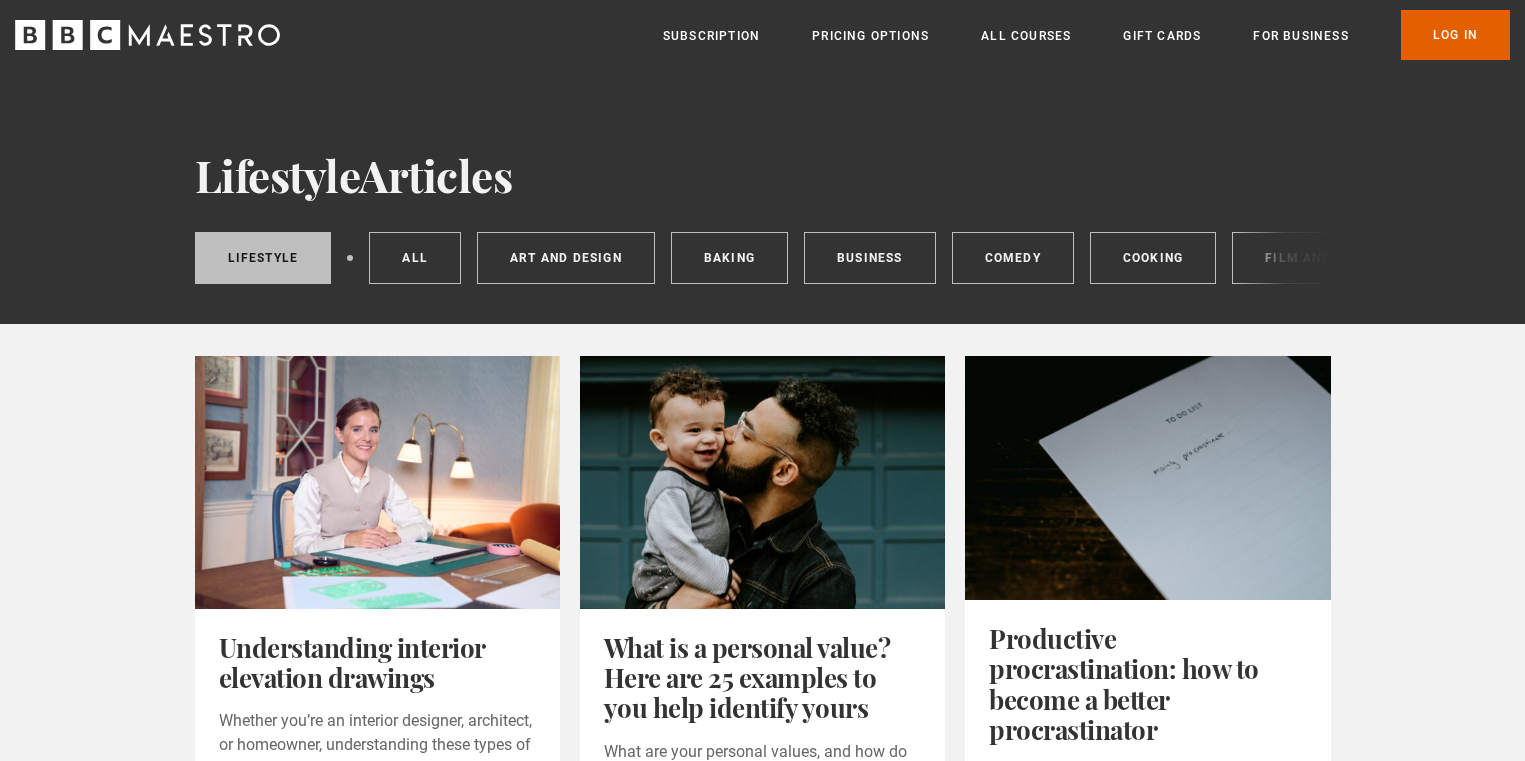 scroll, scrollTop: 770, scrollLeft: 0, axis: vertical 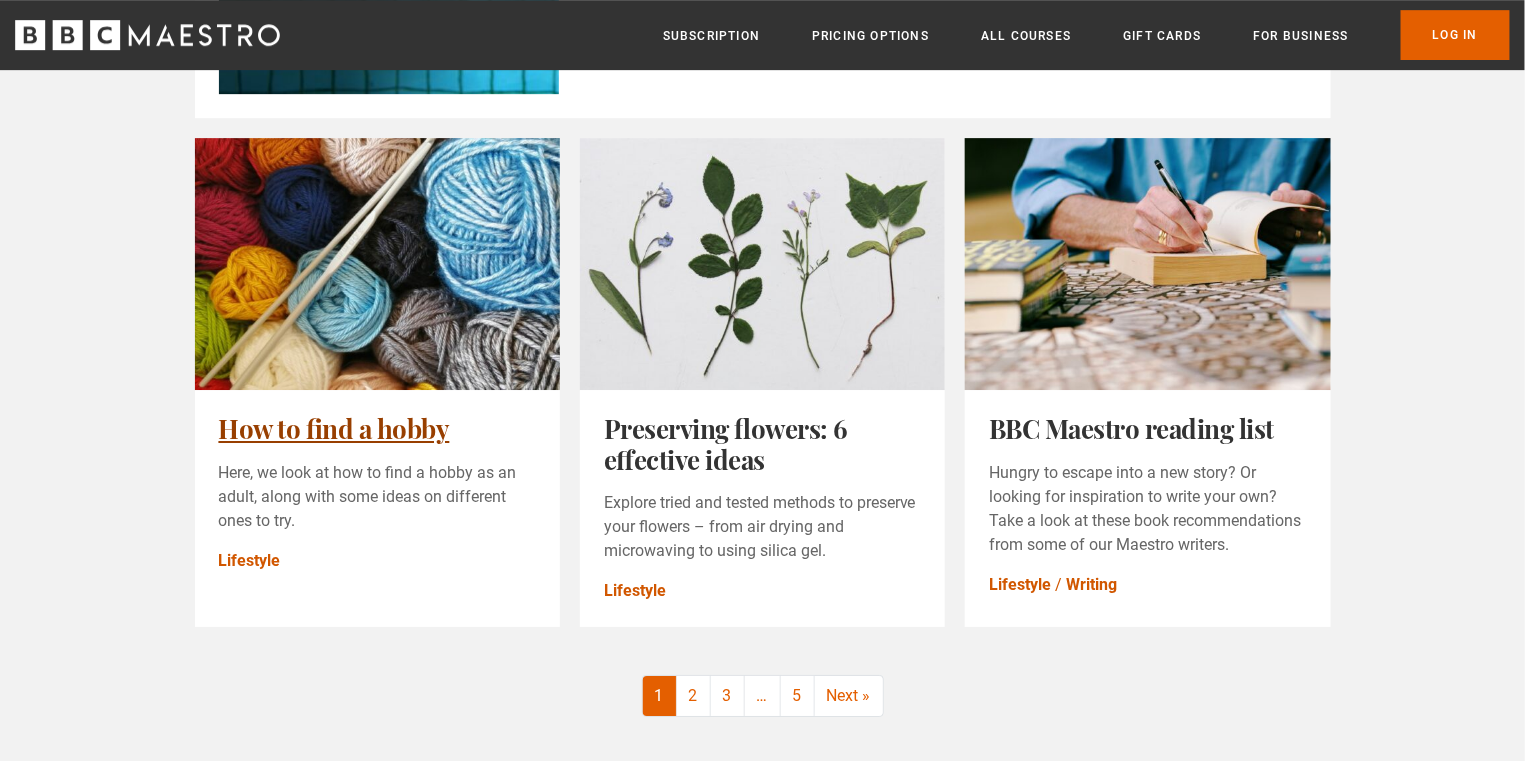 click on "How to find a hobby" at bounding box center (334, 428) 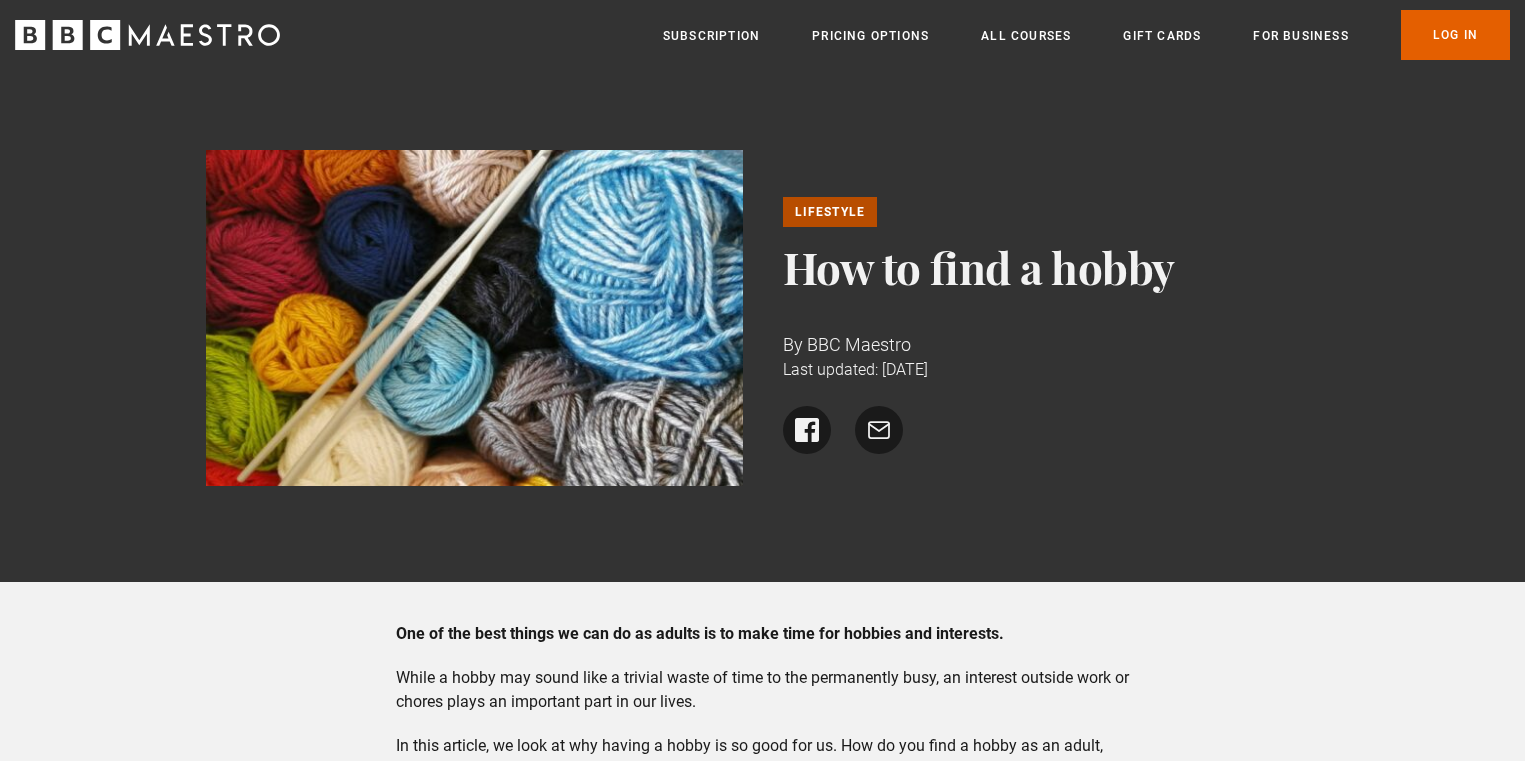 scroll, scrollTop: 0, scrollLeft: 0, axis: both 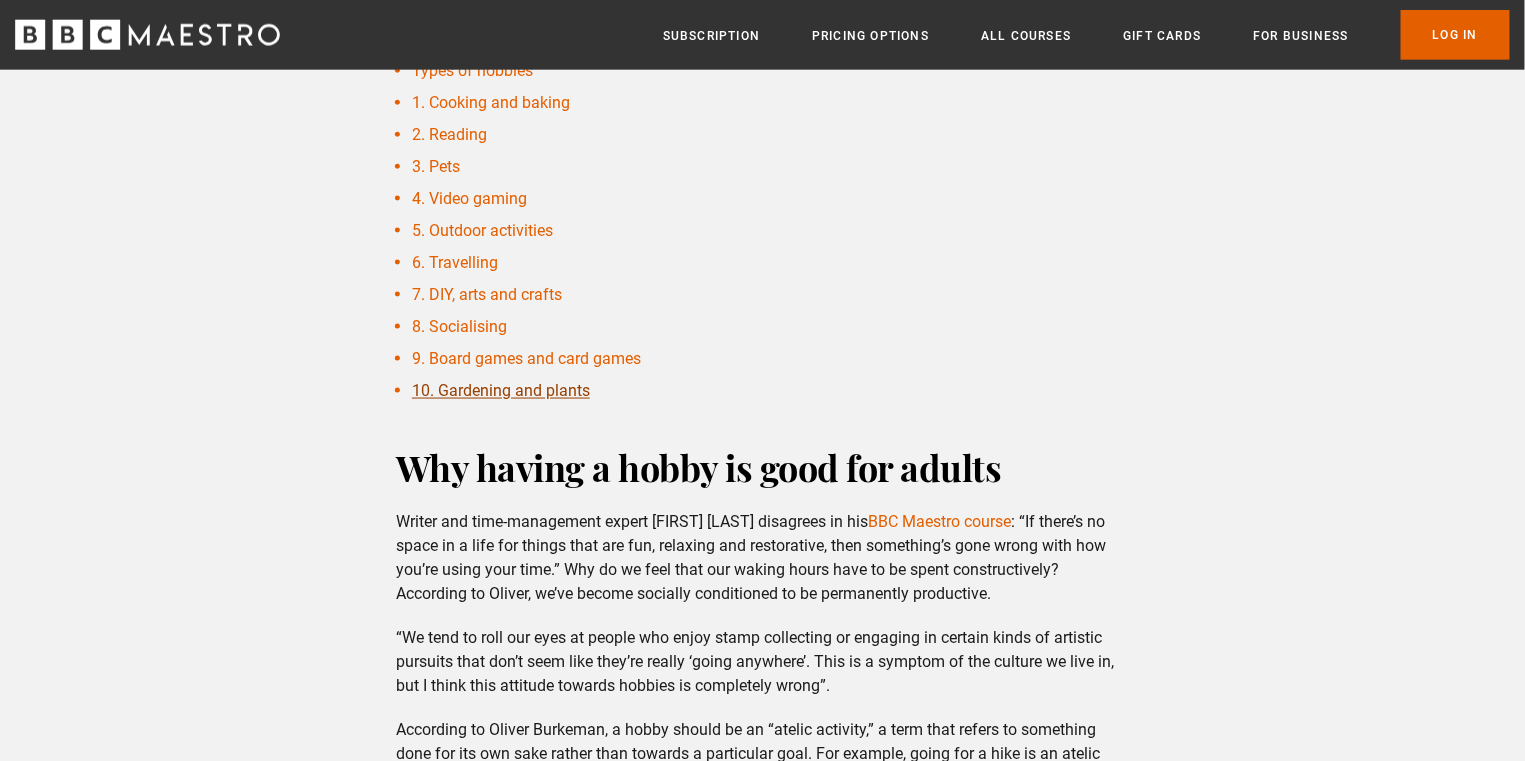 click on "10. Gardening and plants" at bounding box center (501, 390) 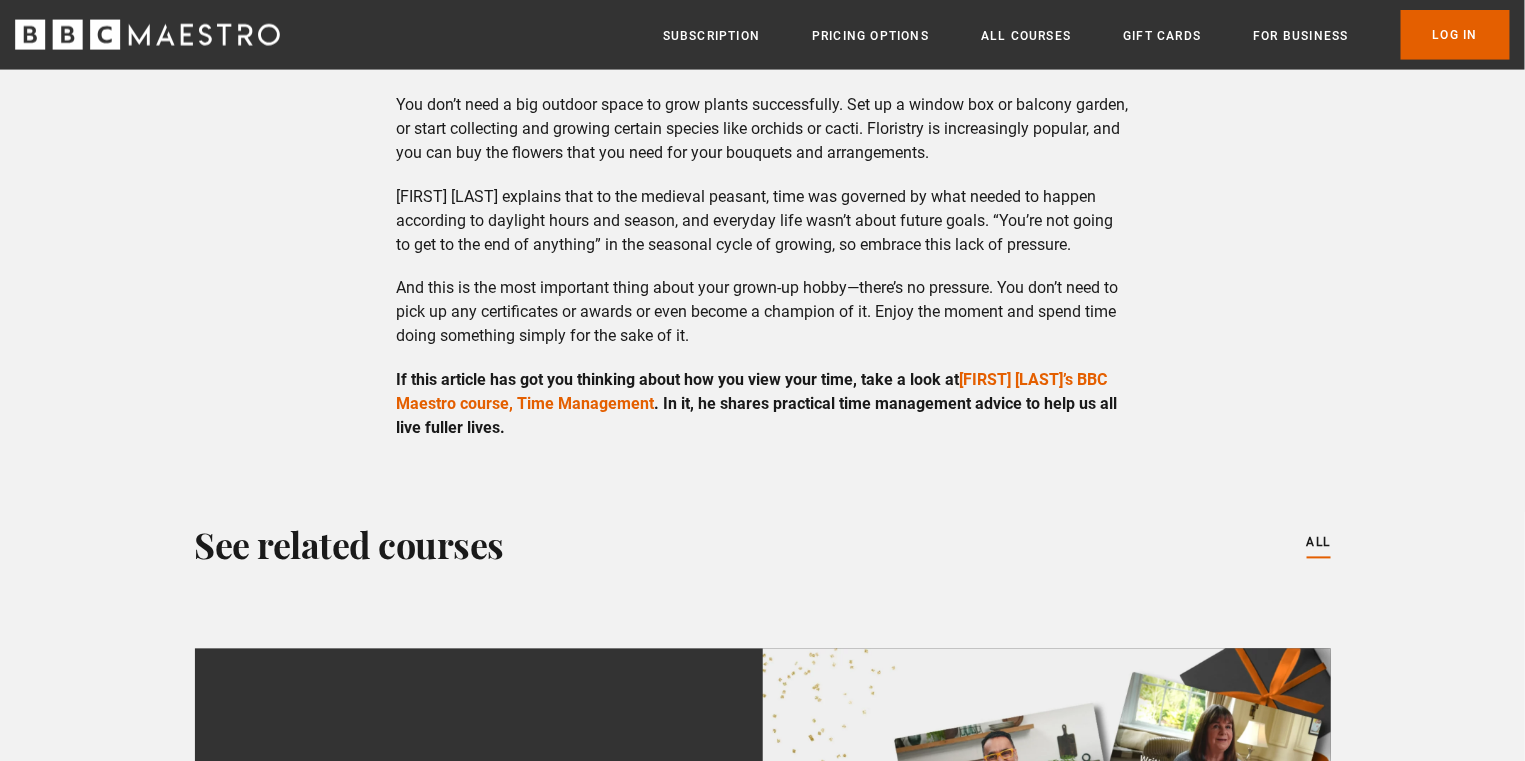 scroll, scrollTop: 6683, scrollLeft: 0, axis: vertical 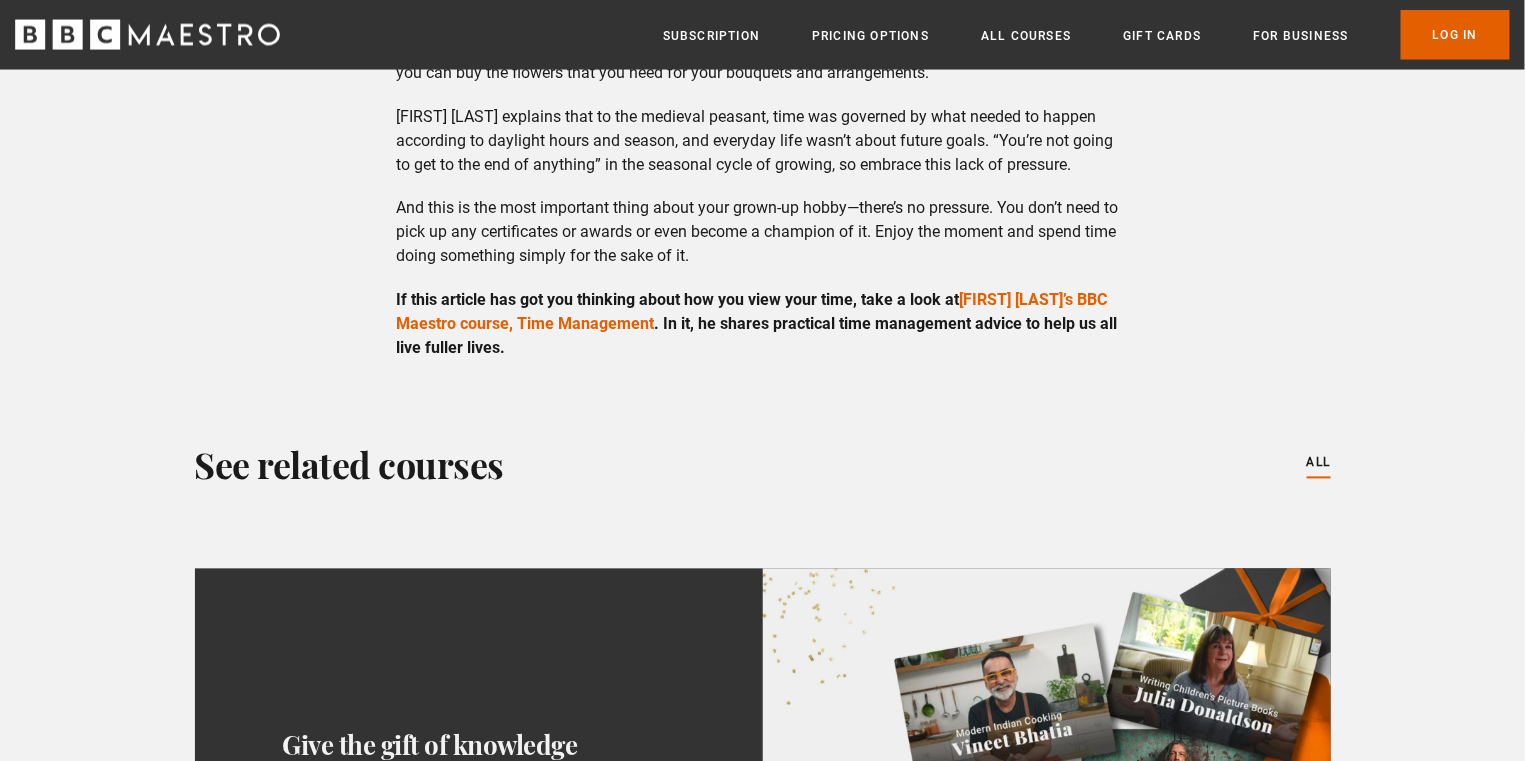 drag, startPoint x: 928, startPoint y: 172, endPoint x: 1053, endPoint y: 205, distance: 129.28264 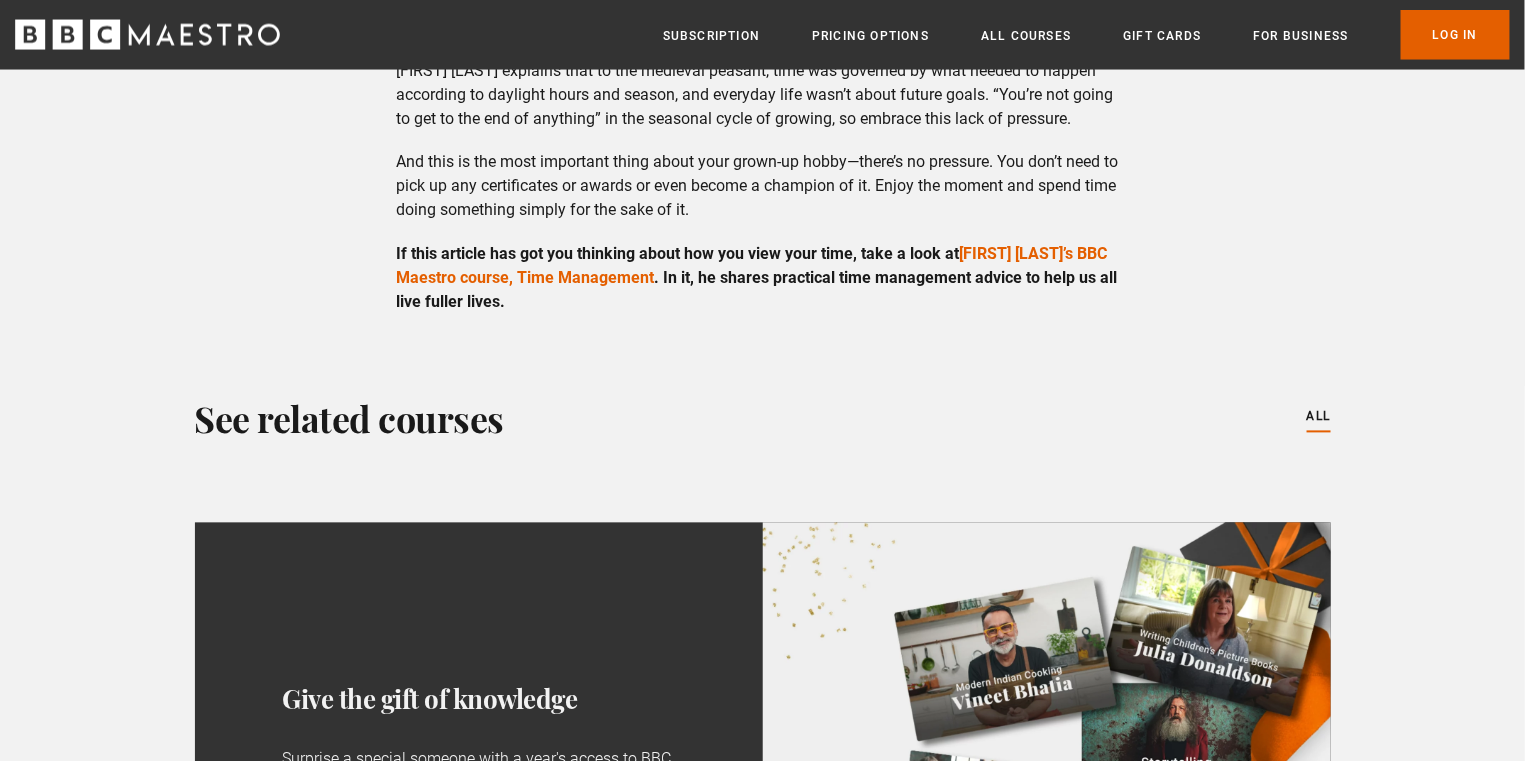 scroll, scrollTop: 6738, scrollLeft: 0, axis: vertical 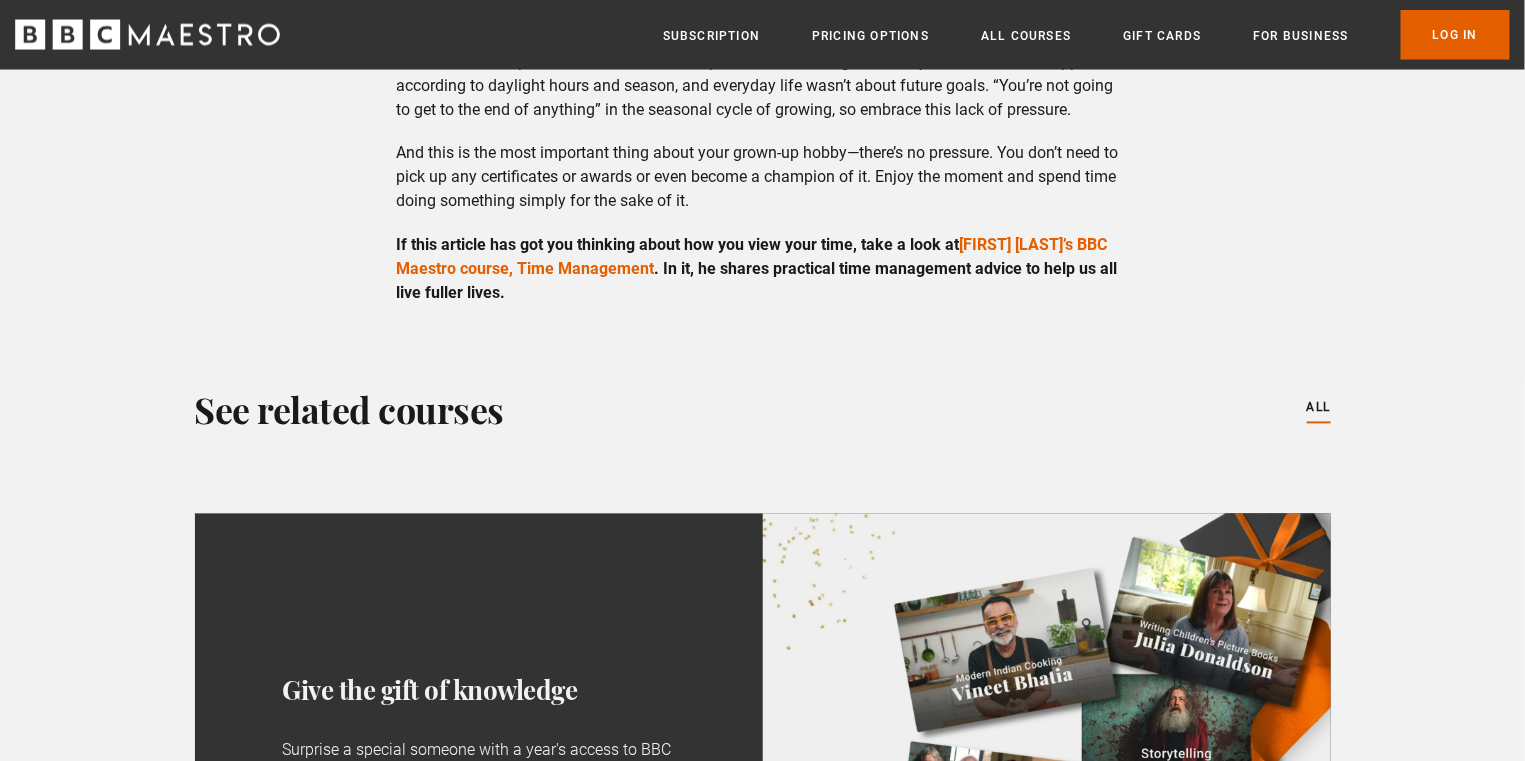 click on "Like cooking, gardening is a home-based activity that helps you switch off. Gardening is much more than keeping the outside of your home tidy – it’s about growing and nurturing, design and creativity, mindfulness, and physical activity. You might even end up with something edible at the end of it." at bounding box center (762, -98) 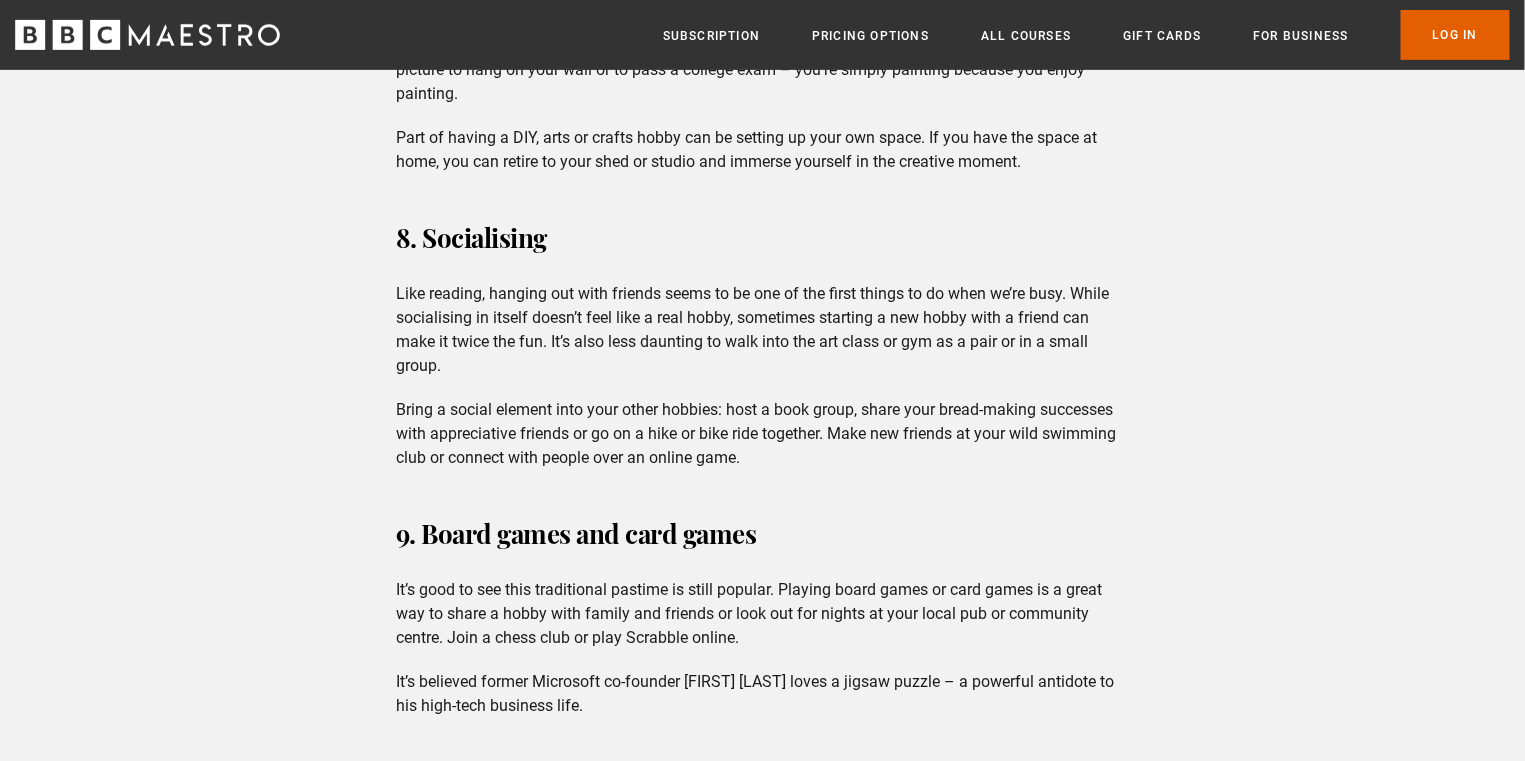 scroll, scrollTop: 5675, scrollLeft: 0, axis: vertical 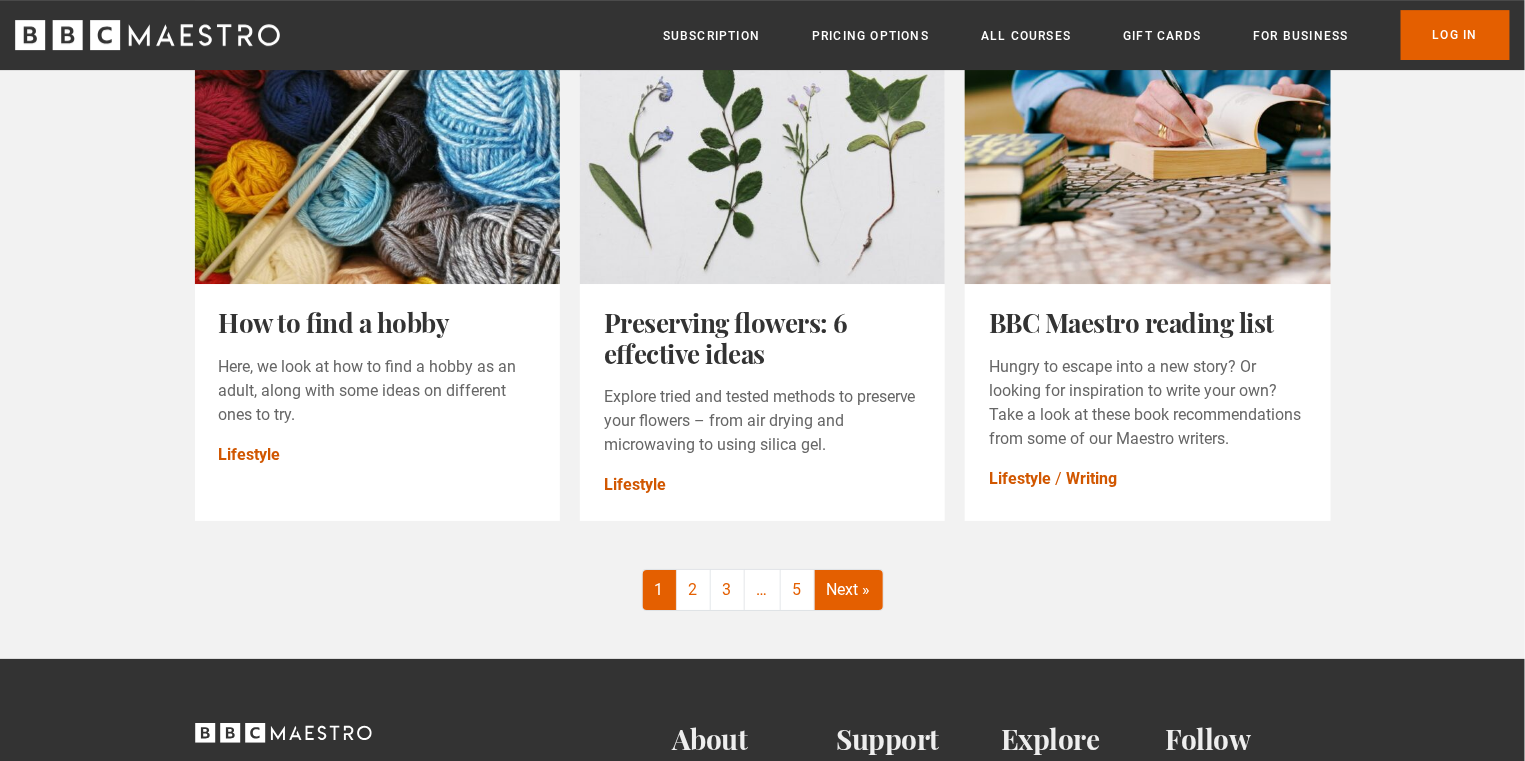 click on "Next »" at bounding box center [849, 590] 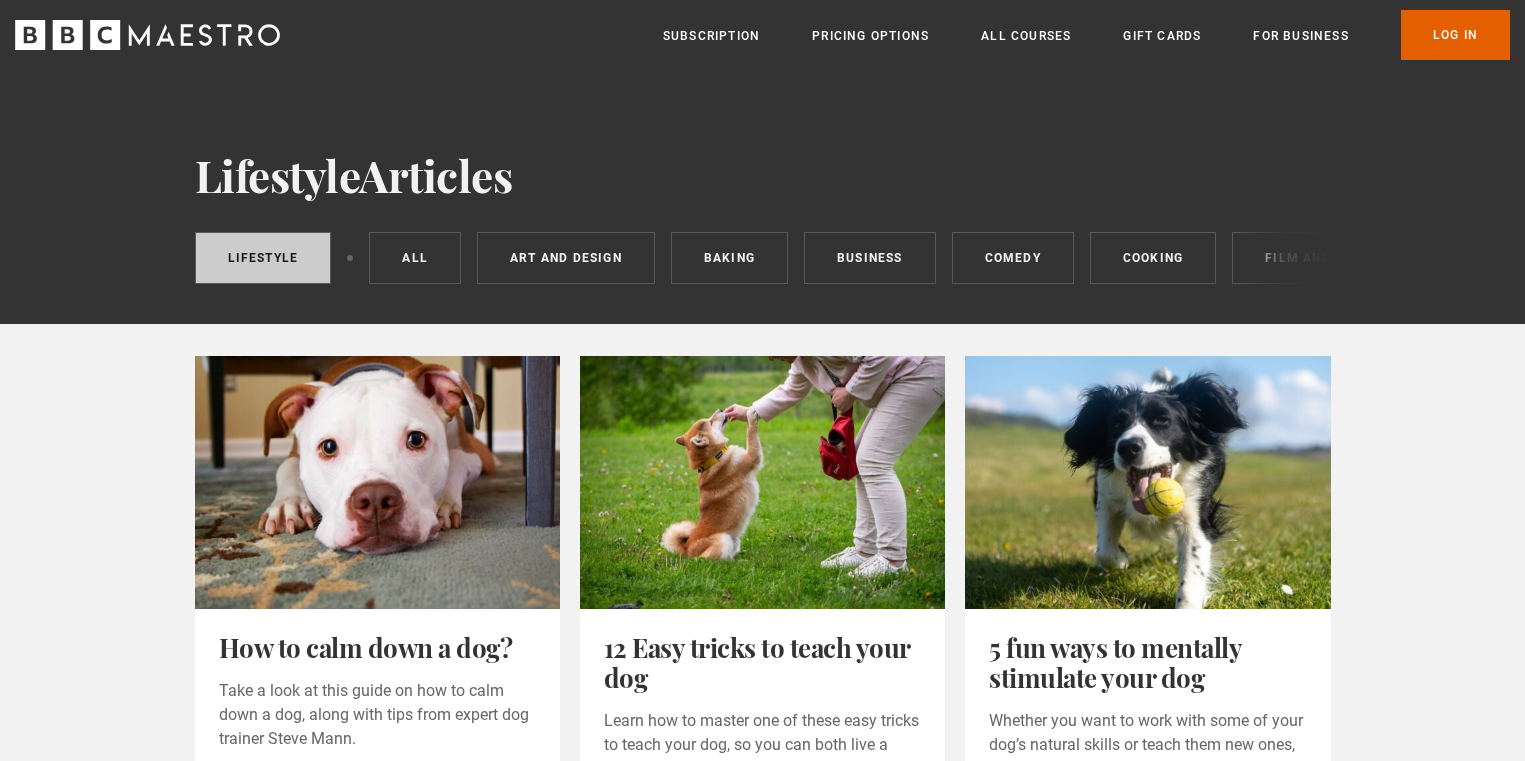 scroll, scrollTop: 21, scrollLeft: 0, axis: vertical 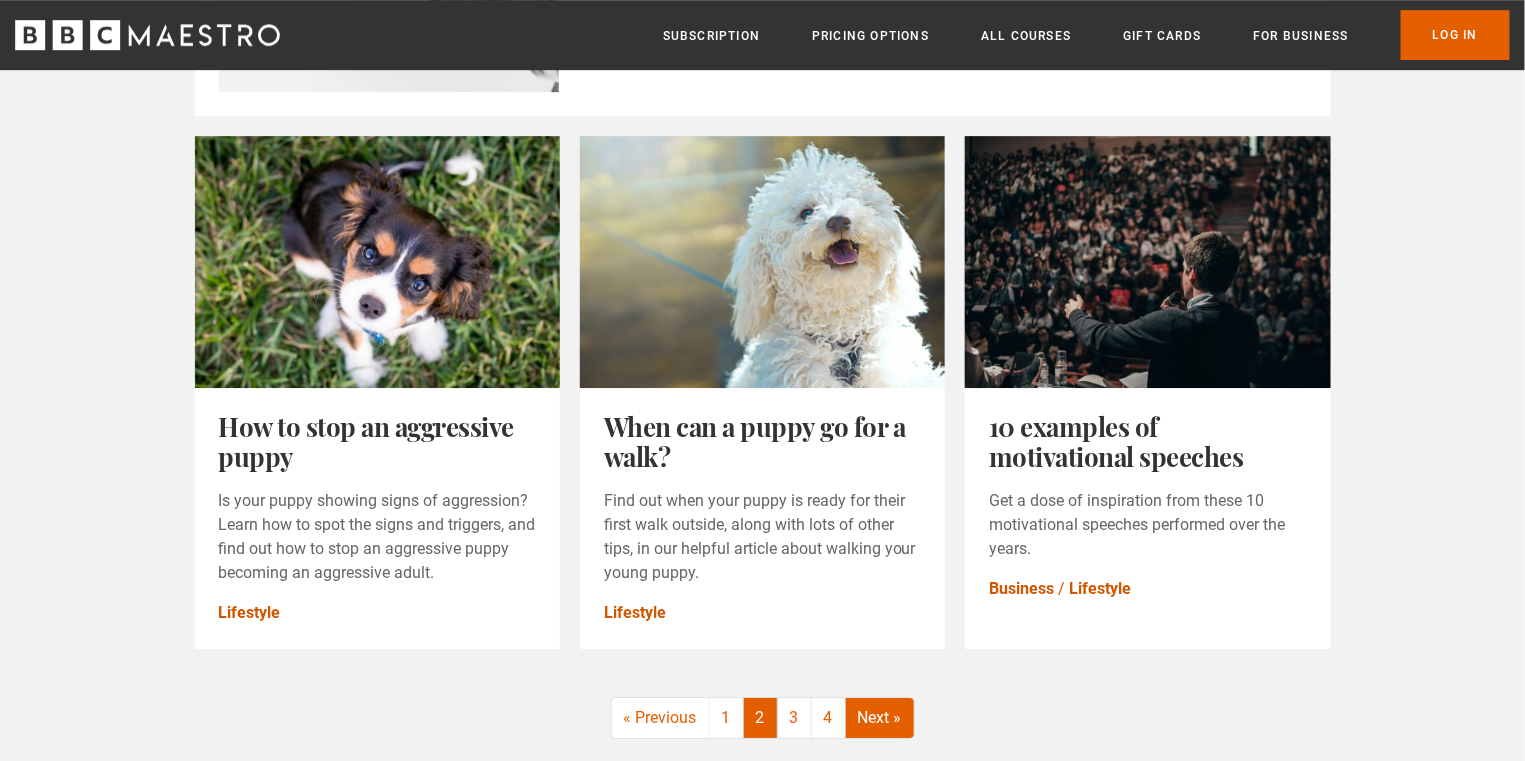 click on "Next »" at bounding box center (880, 718) 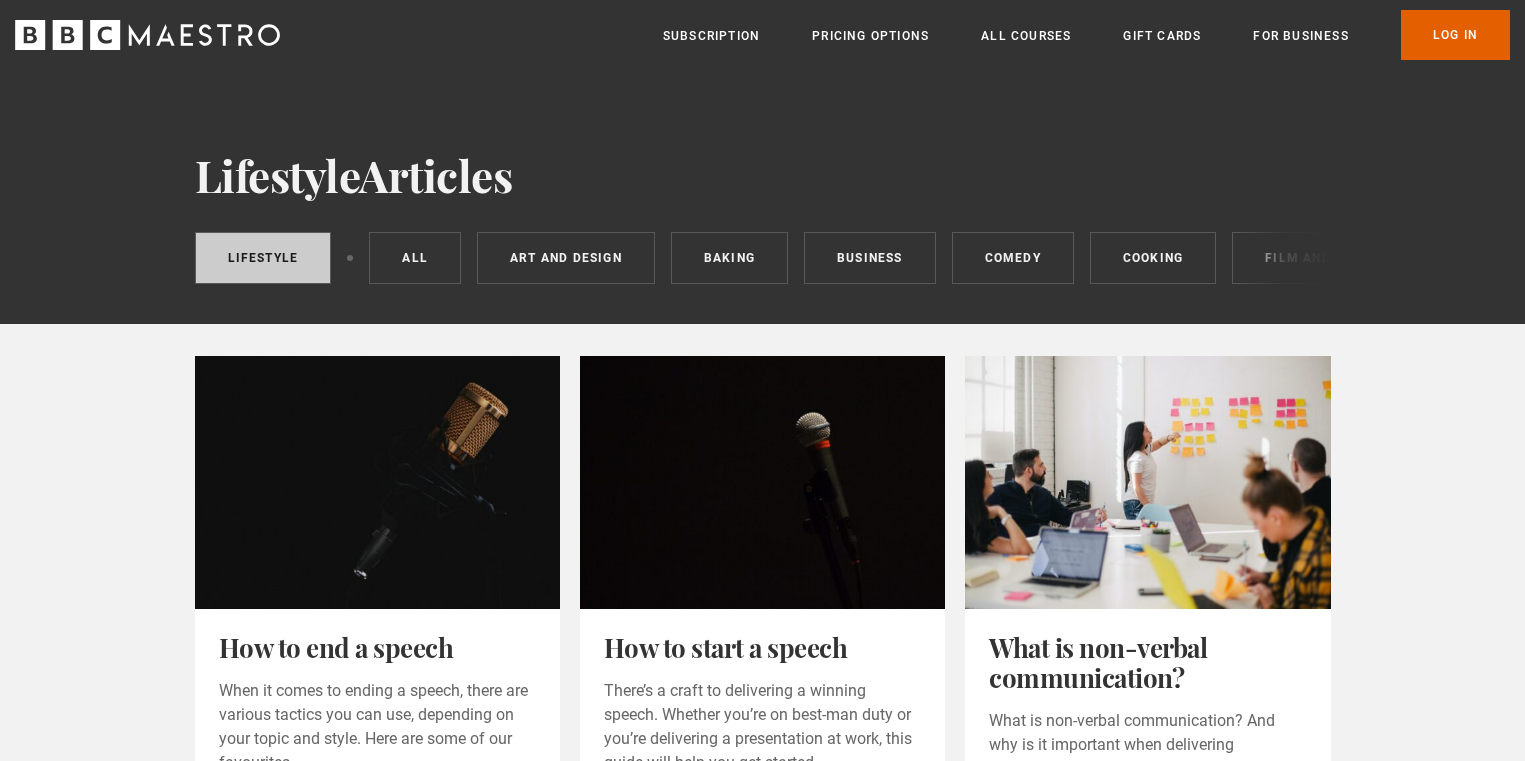 scroll, scrollTop: 0, scrollLeft: 0, axis: both 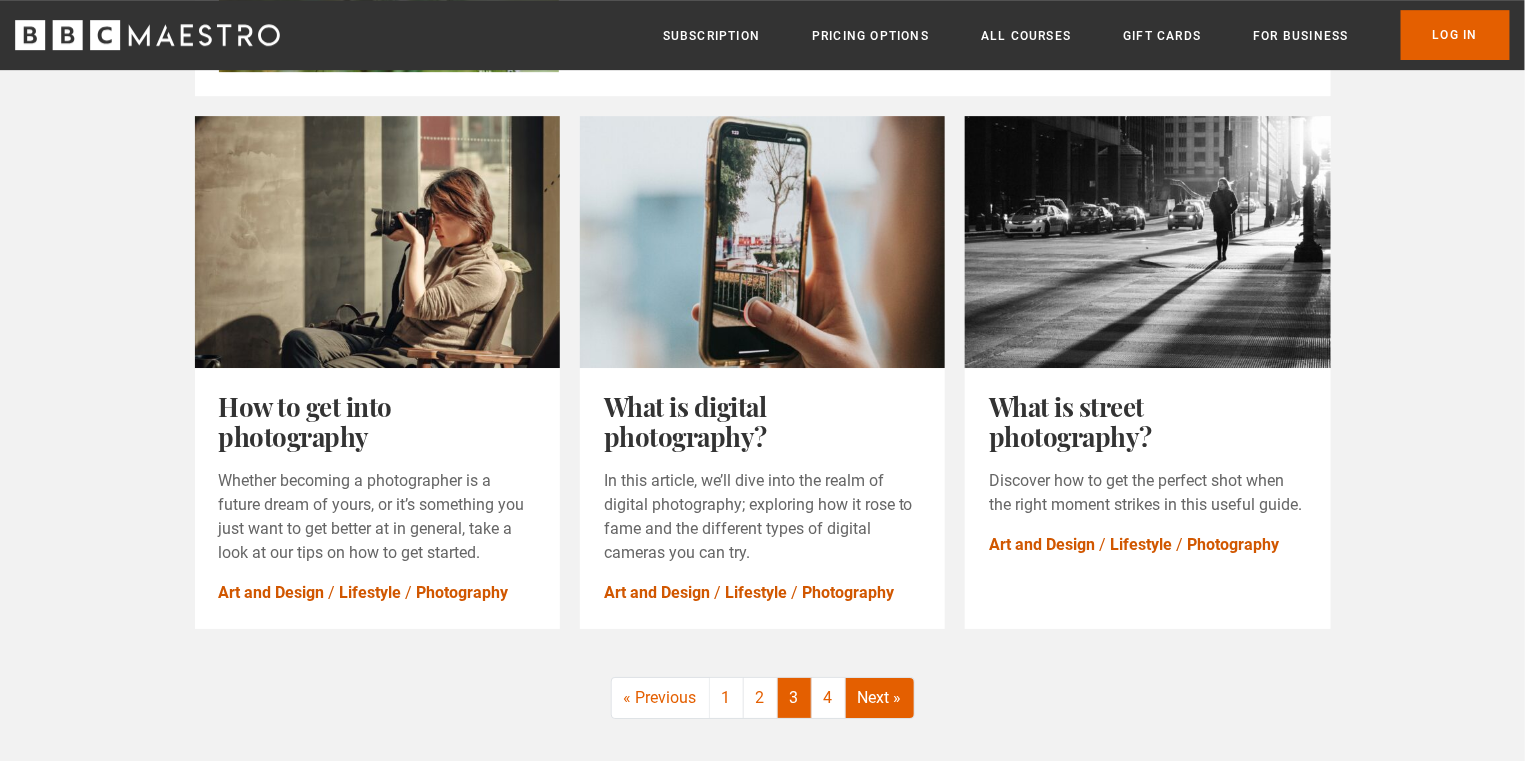 click on "Next »" at bounding box center (880, 698) 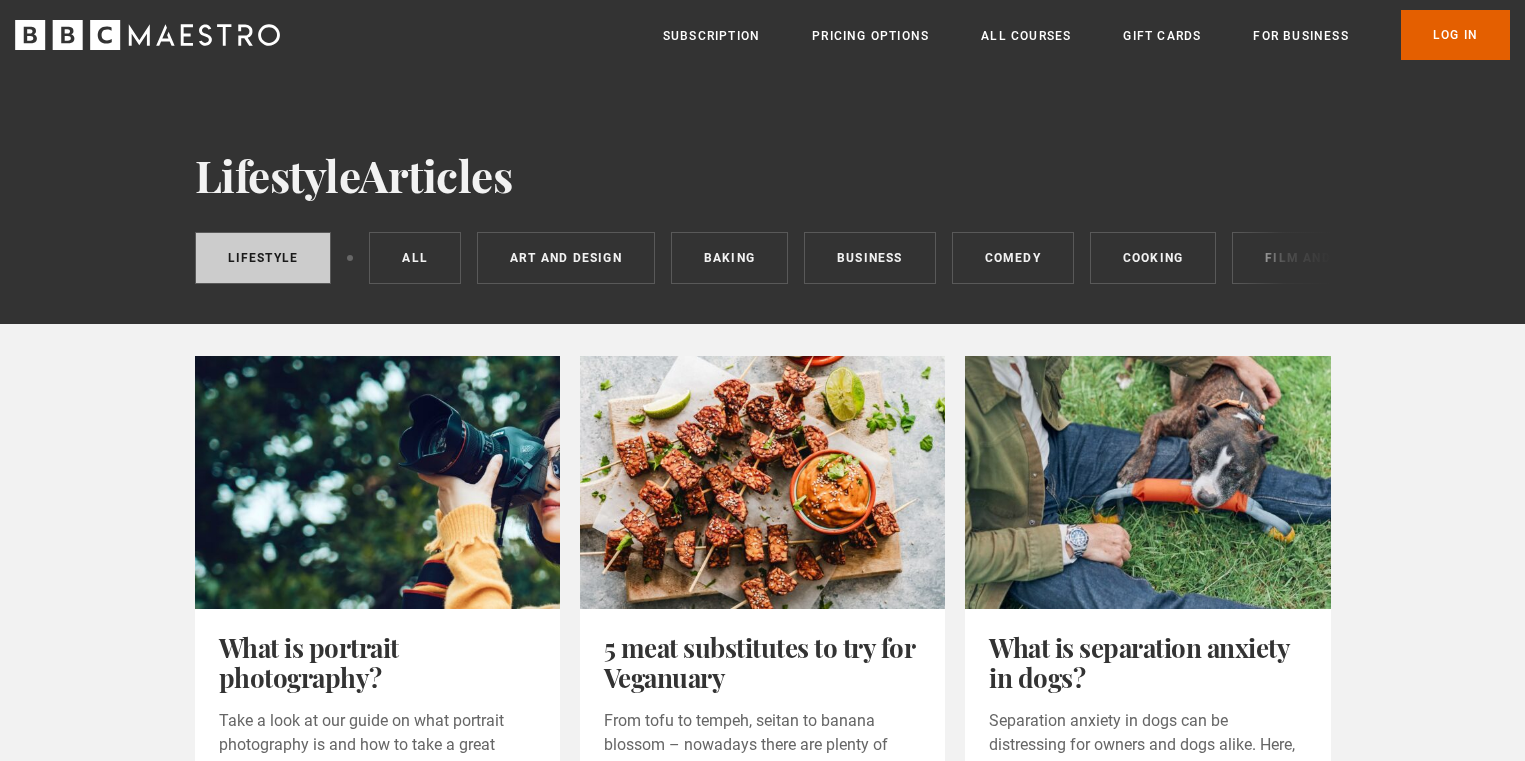 scroll, scrollTop: 95, scrollLeft: 0, axis: vertical 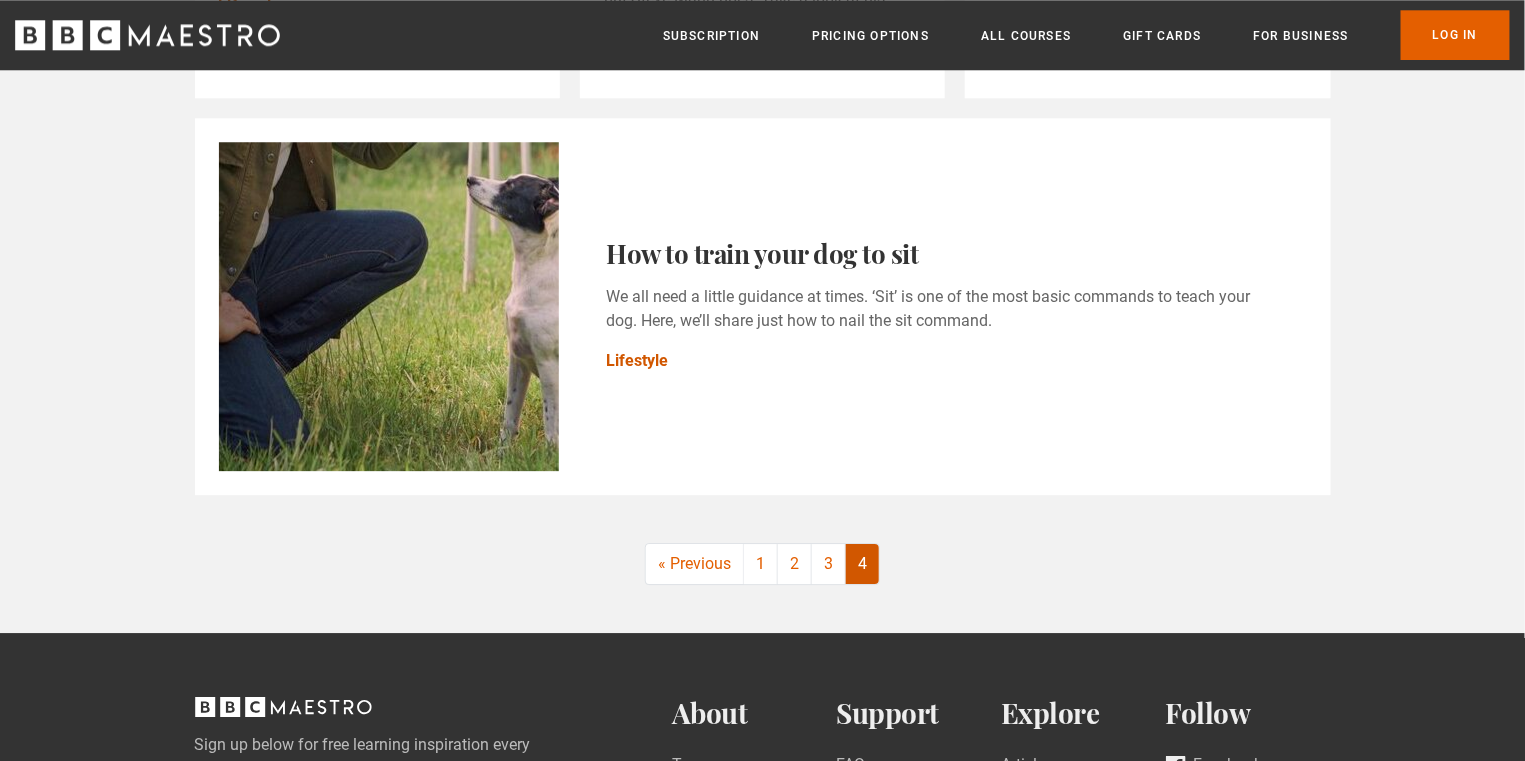 click on "4" at bounding box center (862, 564) 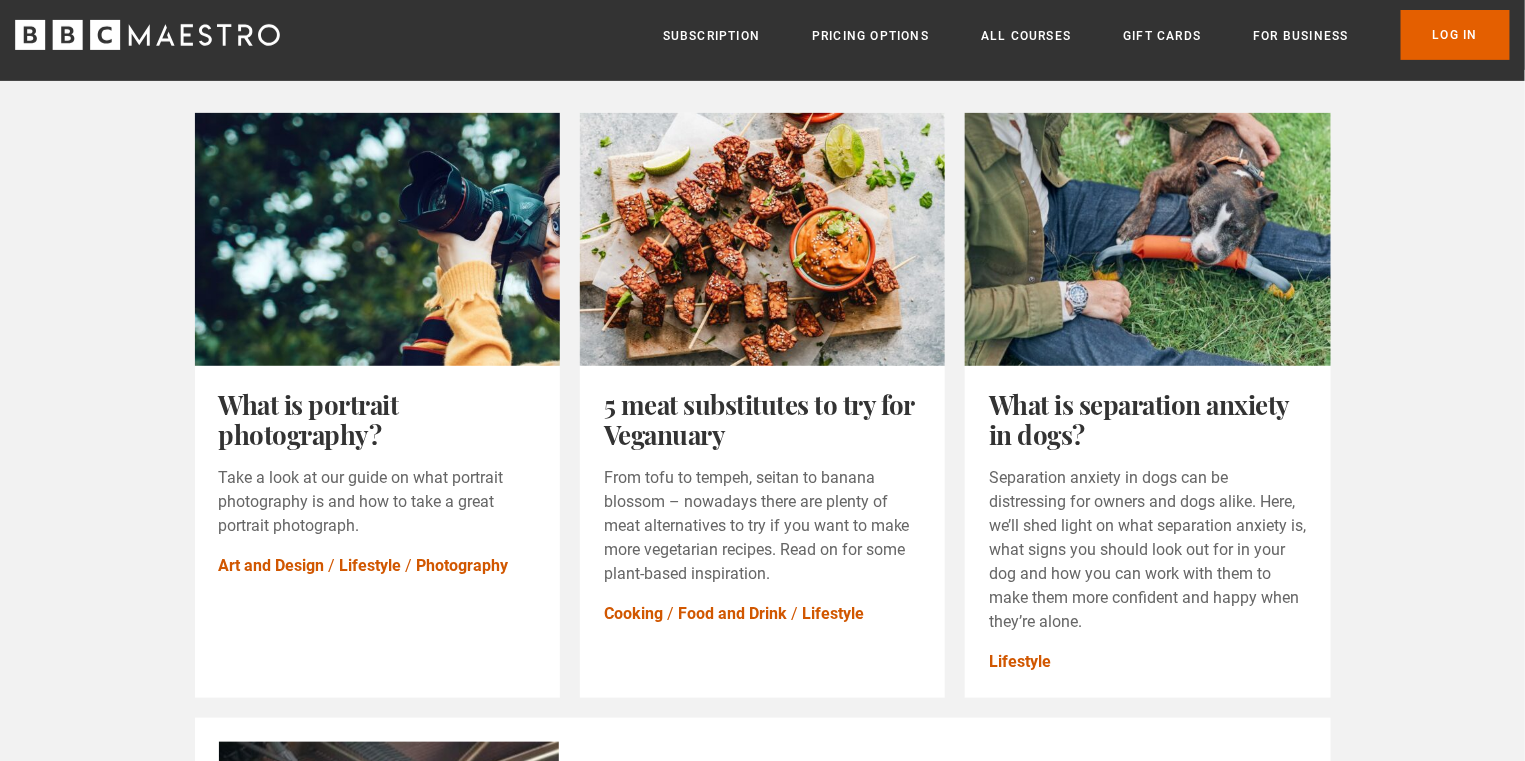 scroll, scrollTop: 0, scrollLeft: 0, axis: both 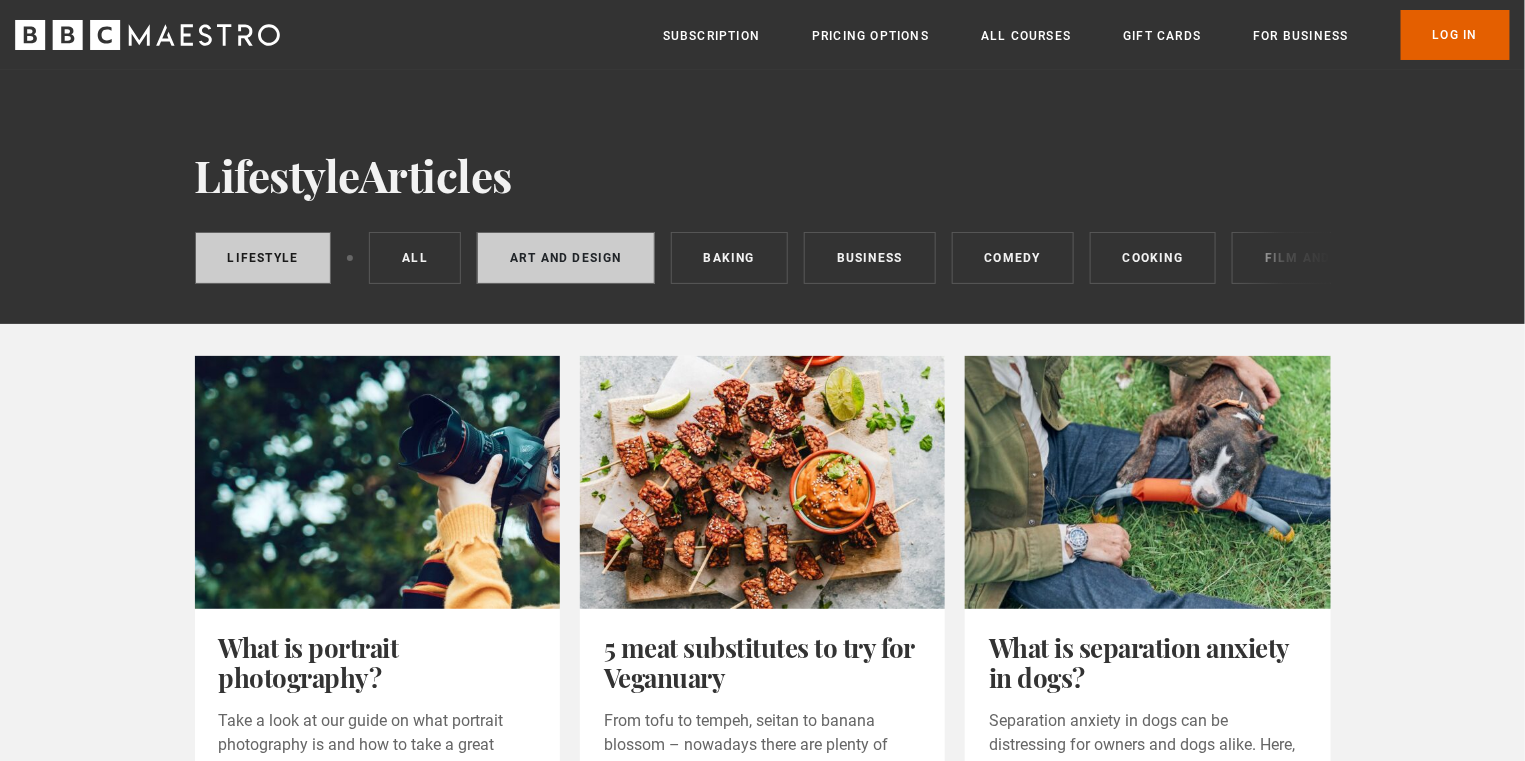 click on "Art and Design" at bounding box center (566, 258) 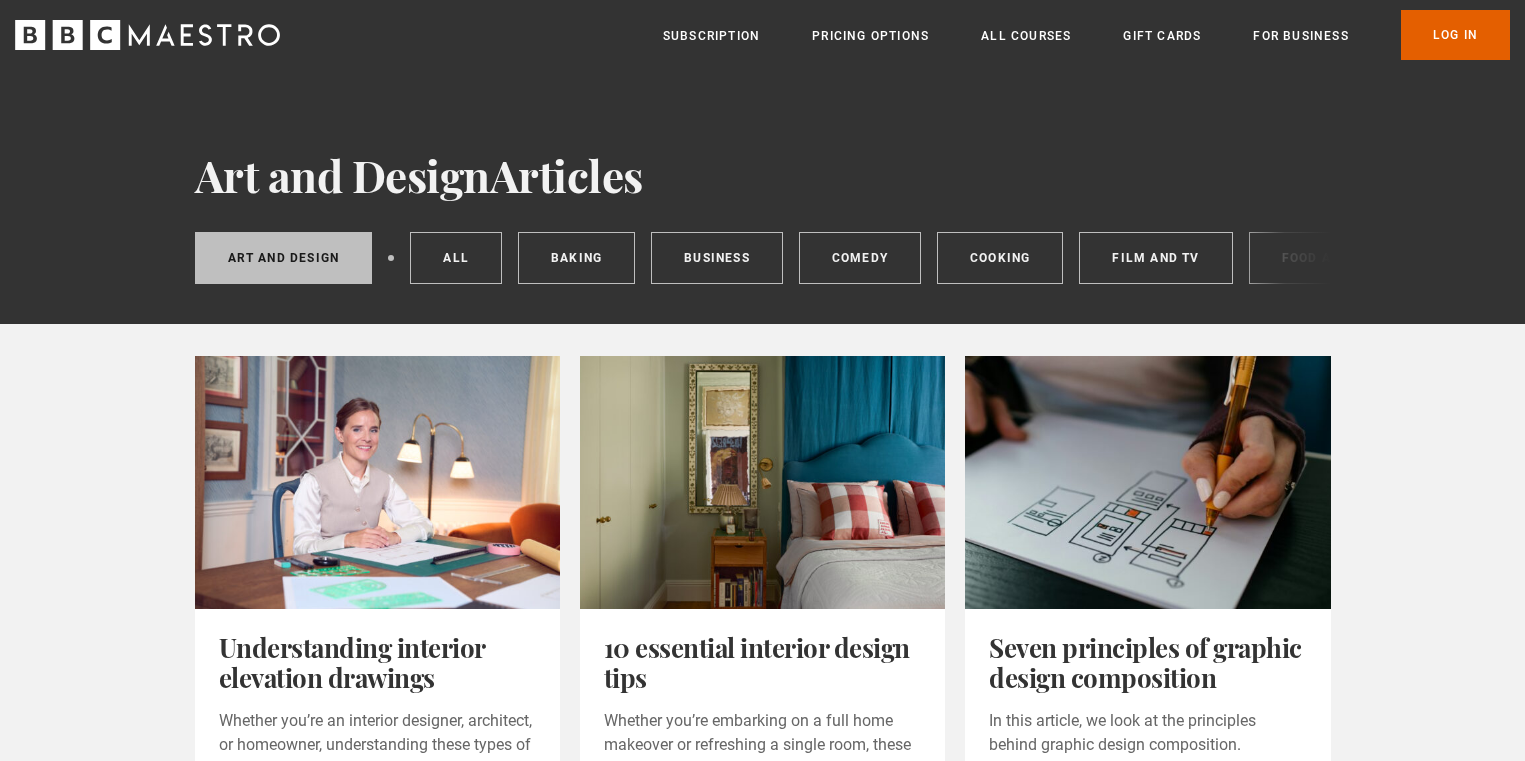 scroll, scrollTop: 671, scrollLeft: 0, axis: vertical 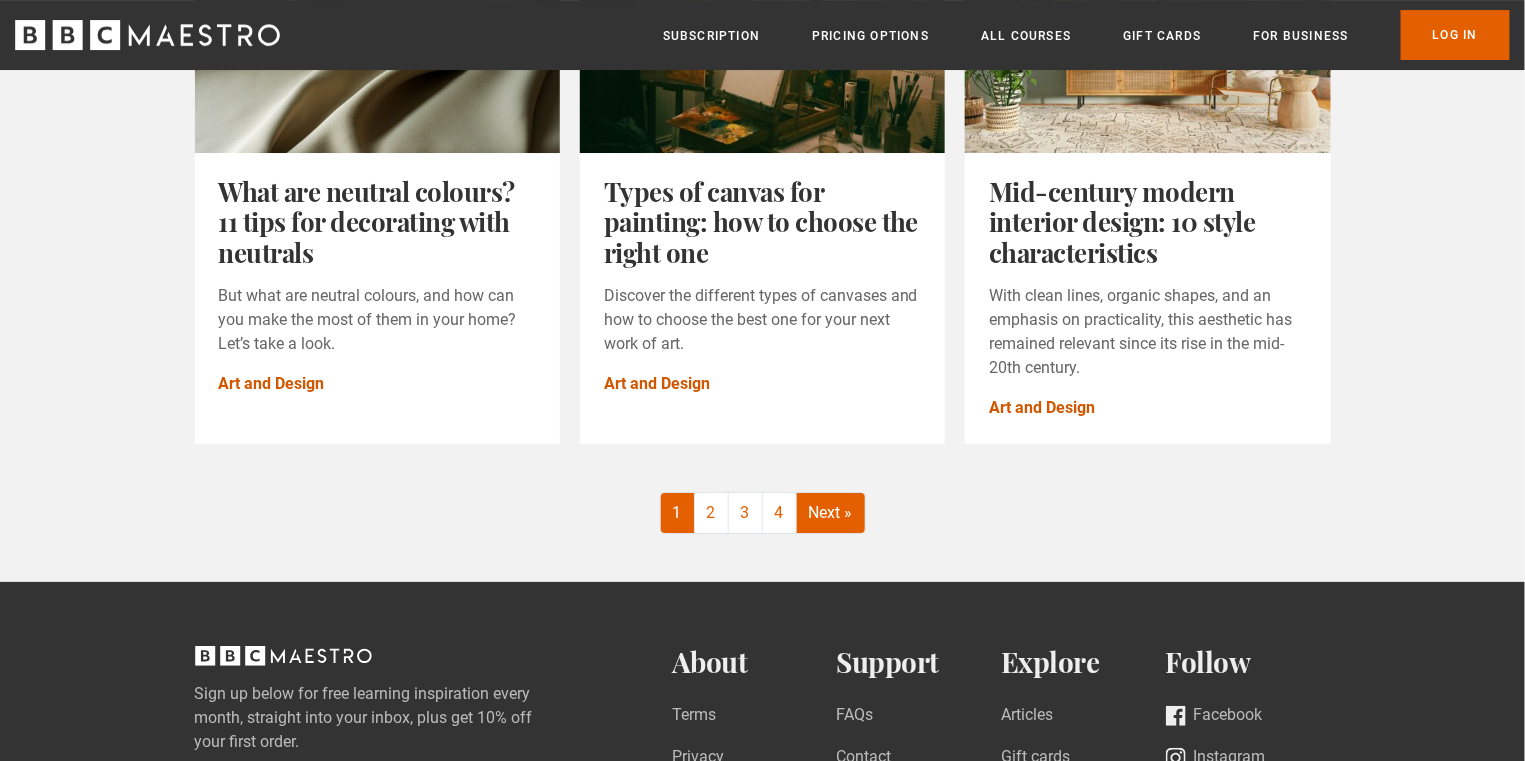 click on "Next »" at bounding box center (831, 513) 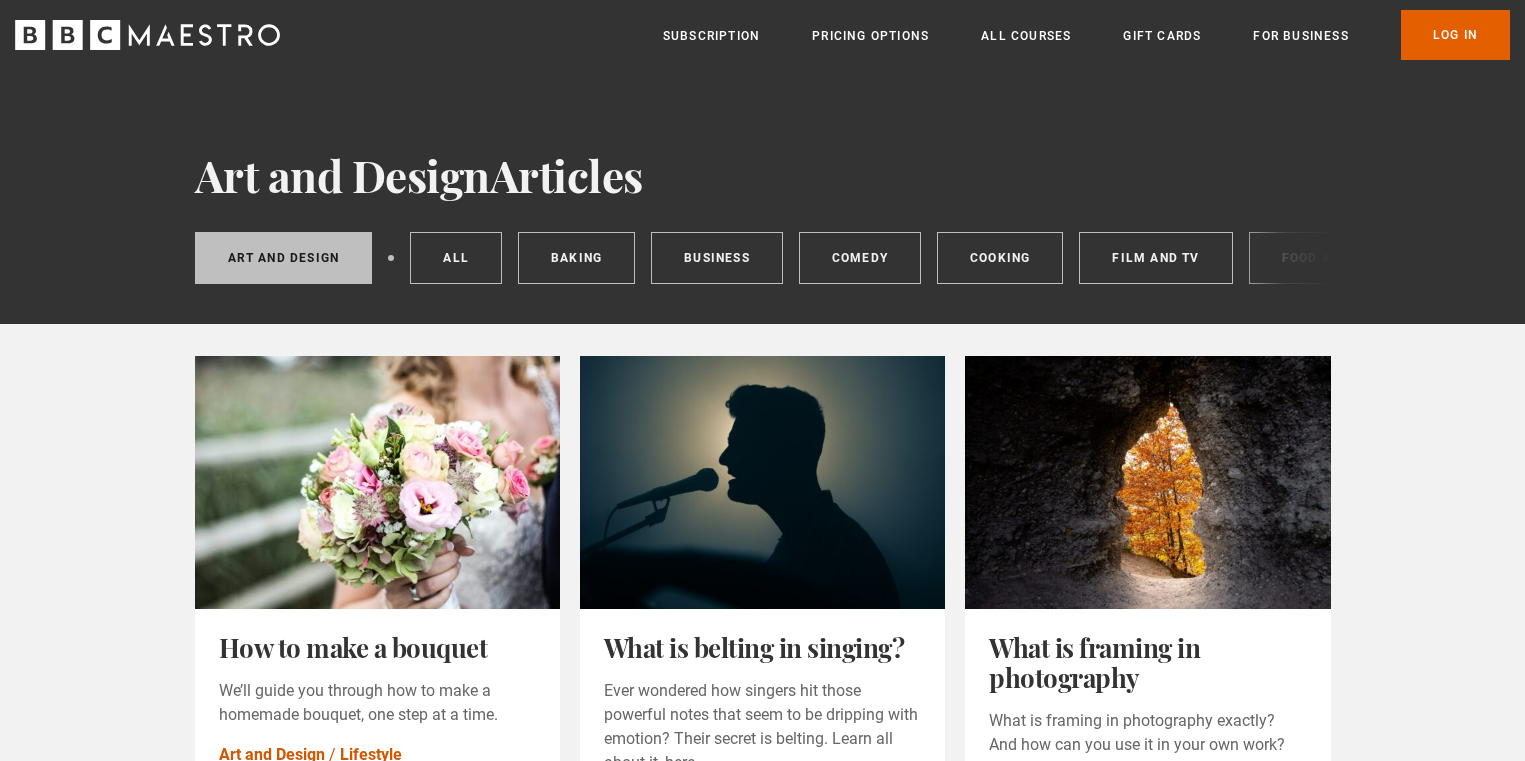 scroll, scrollTop: 0, scrollLeft: 0, axis: both 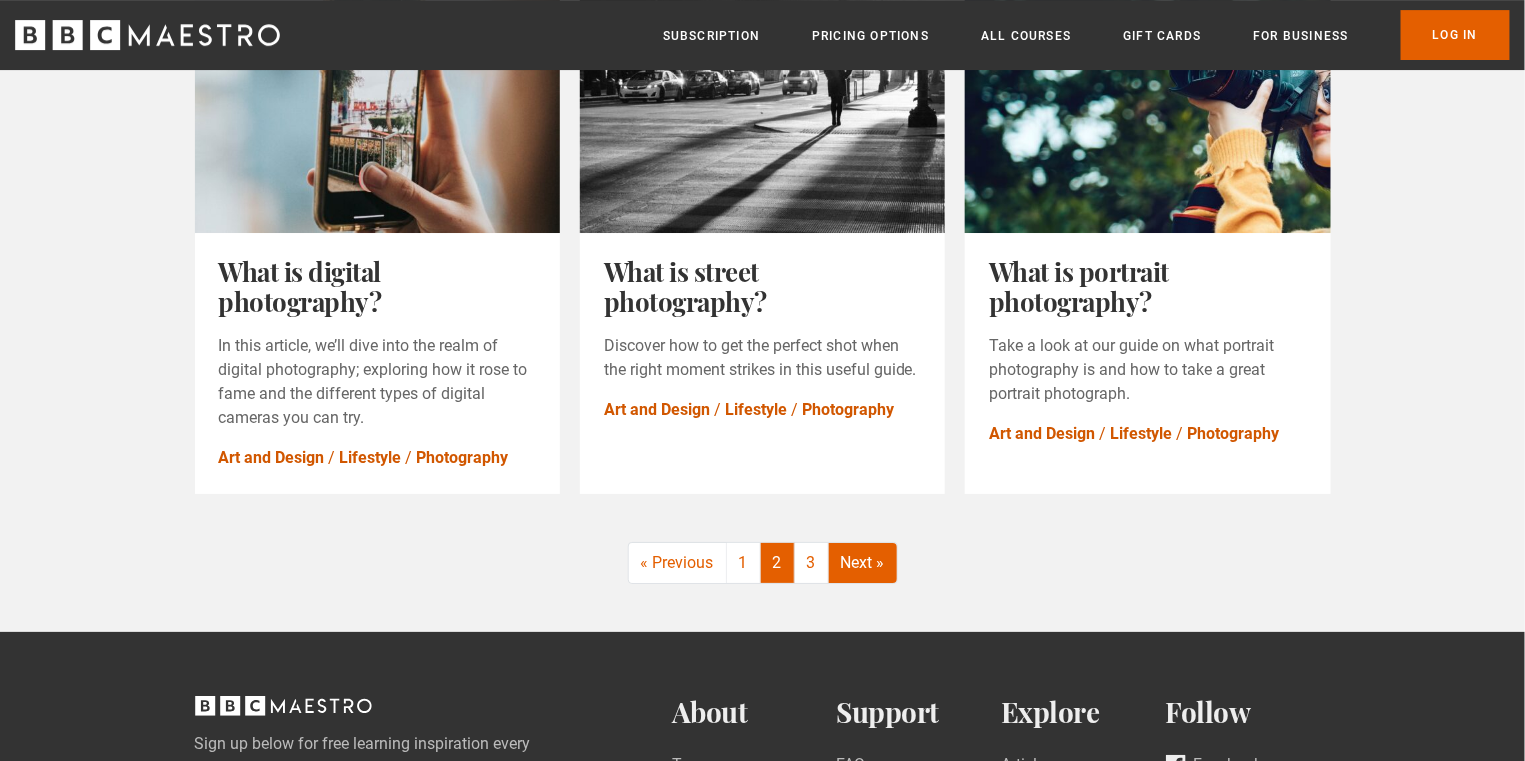click on "Next »" at bounding box center [863, 563] 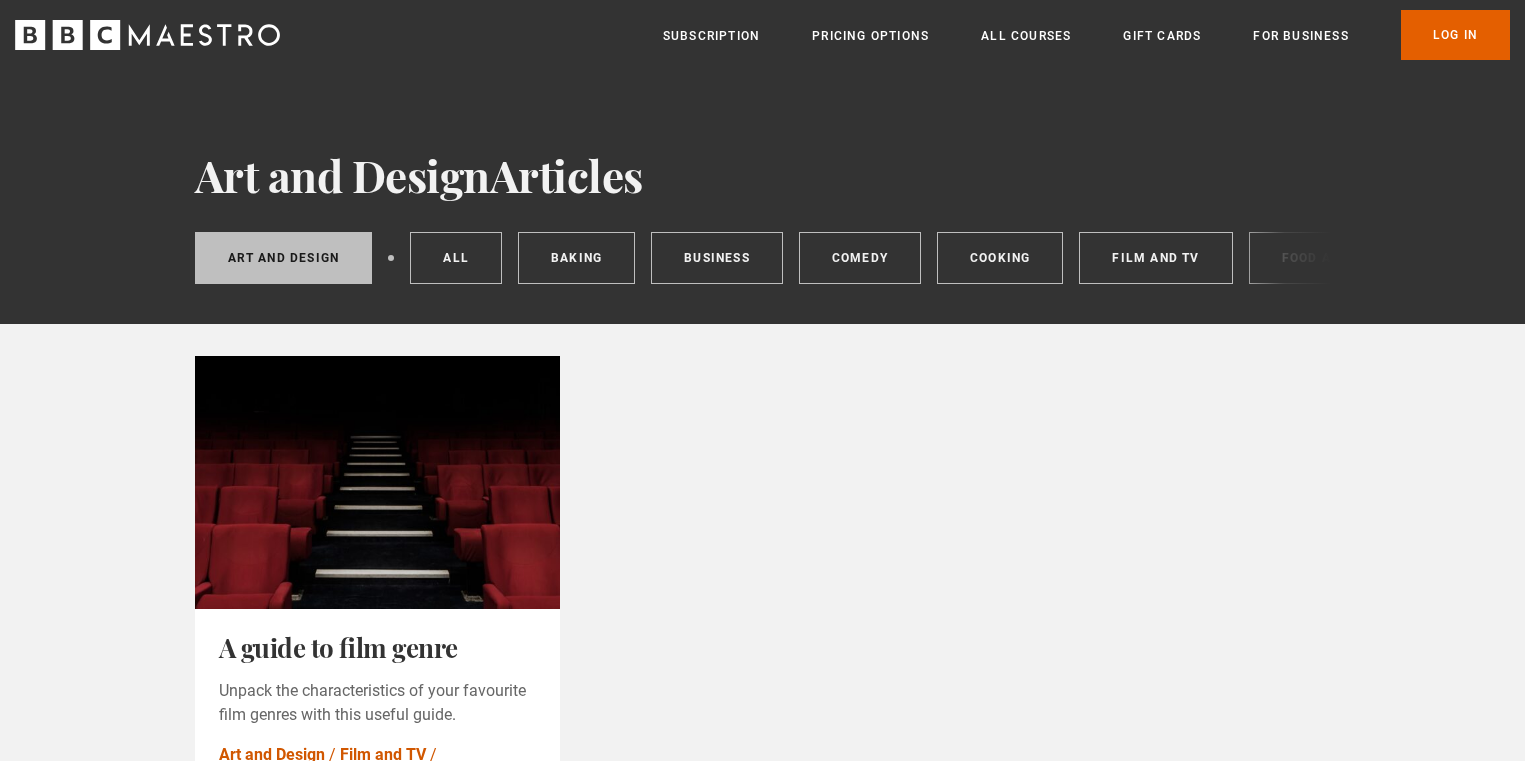 scroll, scrollTop: 302, scrollLeft: 0, axis: vertical 